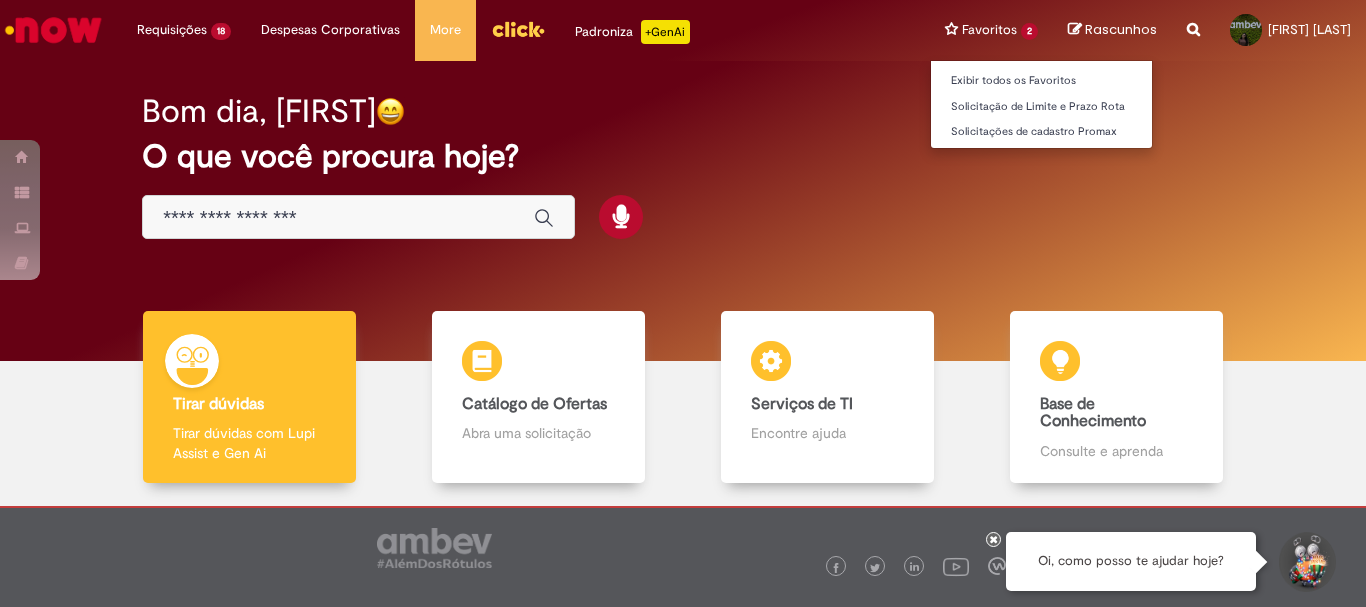 scroll, scrollTop: 0, scrollLeft: 0, axis: both 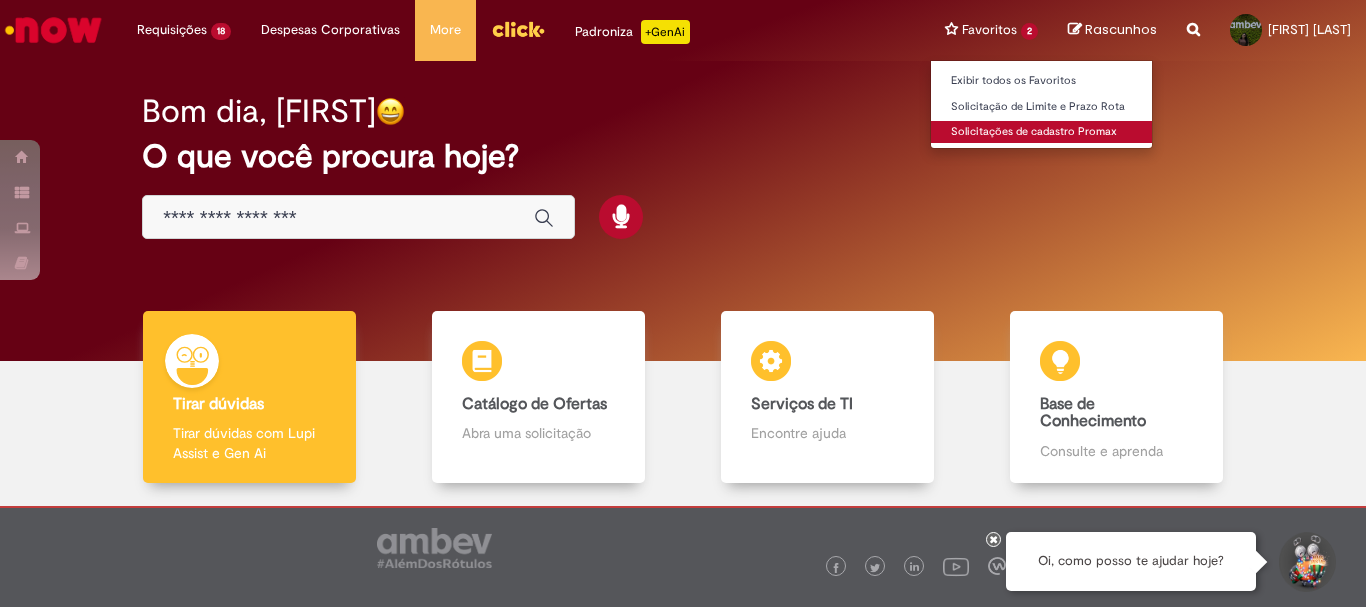 click on "Solicitações de cadastro Promax" at bounding box center [1041, 132] 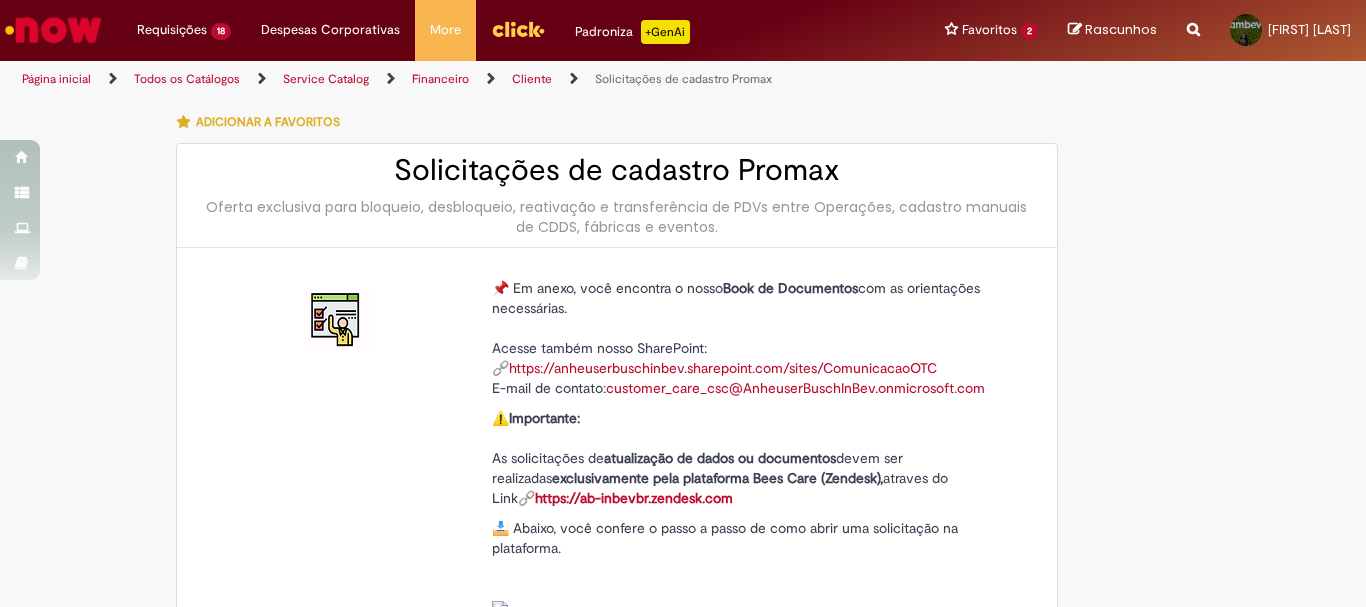 type on "********" 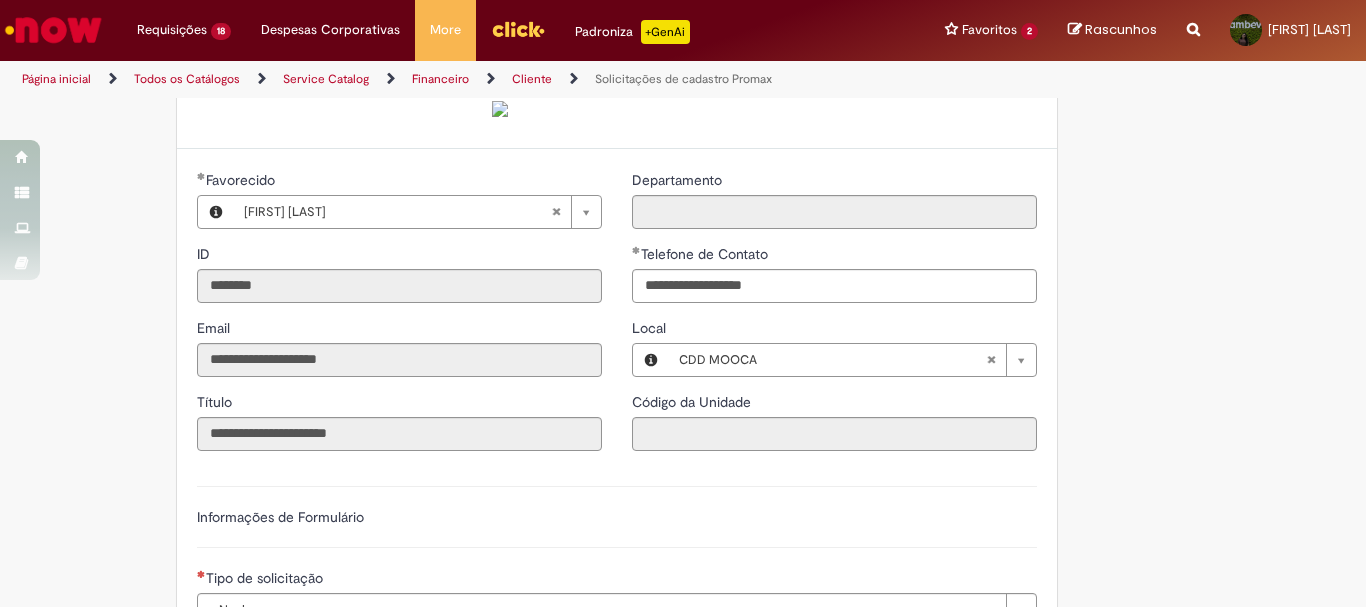 scroll, scrollTop: 800, scrollLeft: 0, axis: vertical 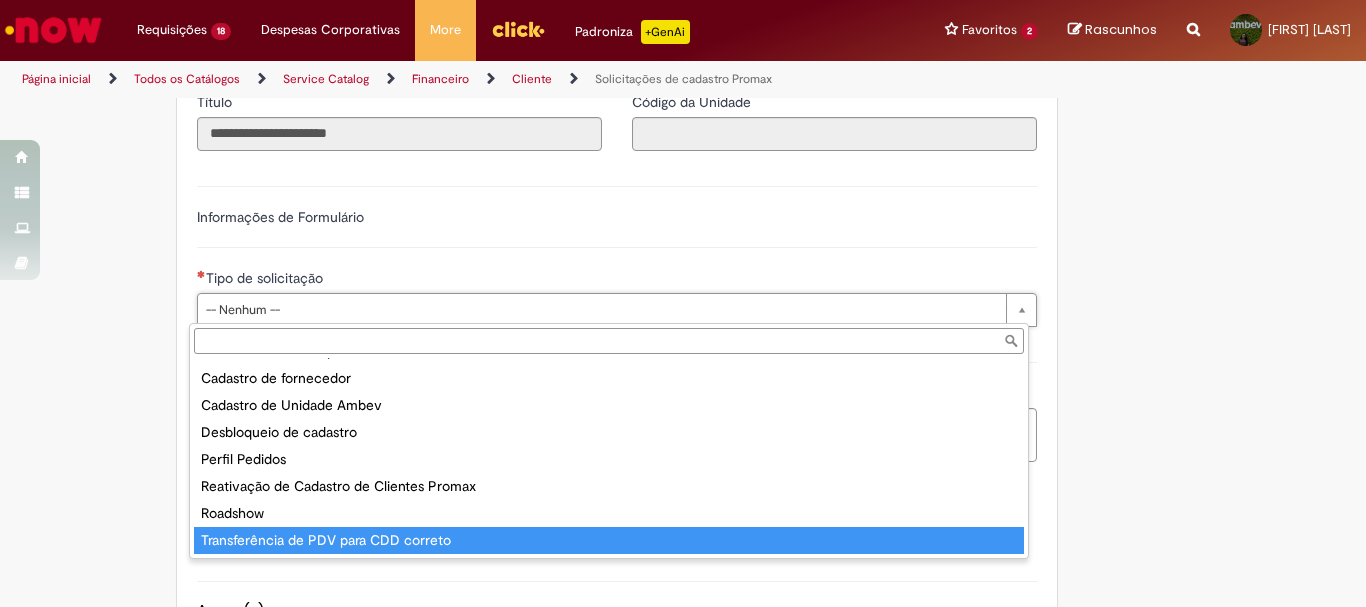 type on "**********" 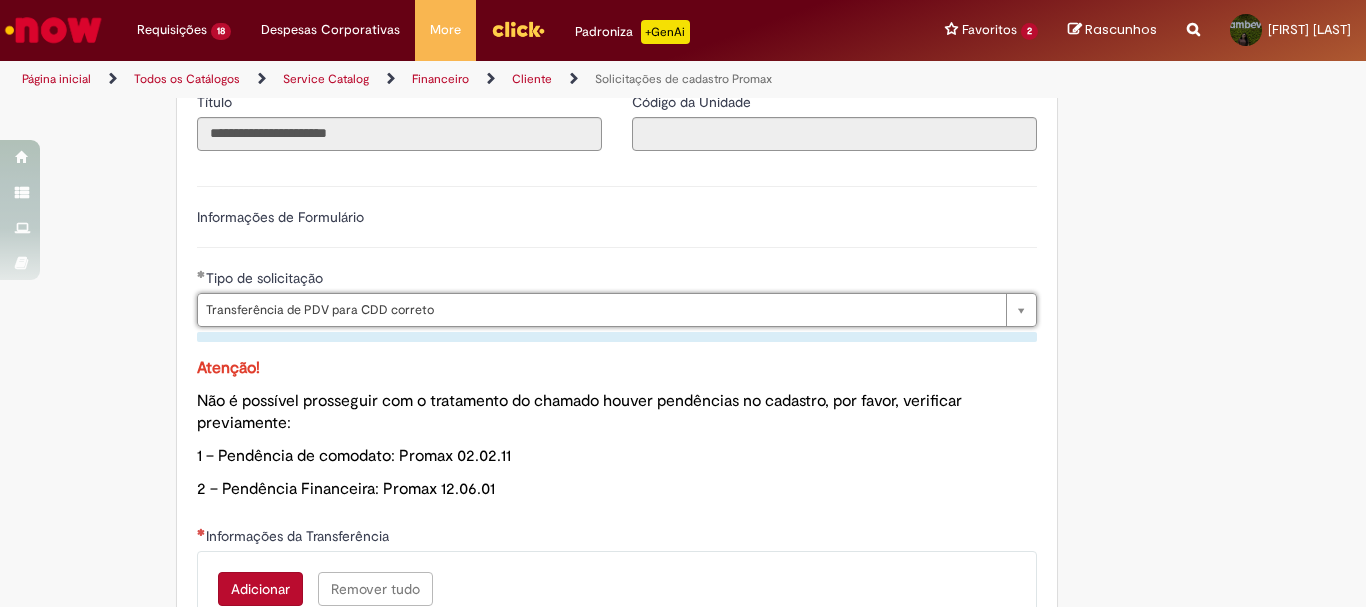 scroll, scrollTop: 1100, scrollLeft: 0, axis: vertical 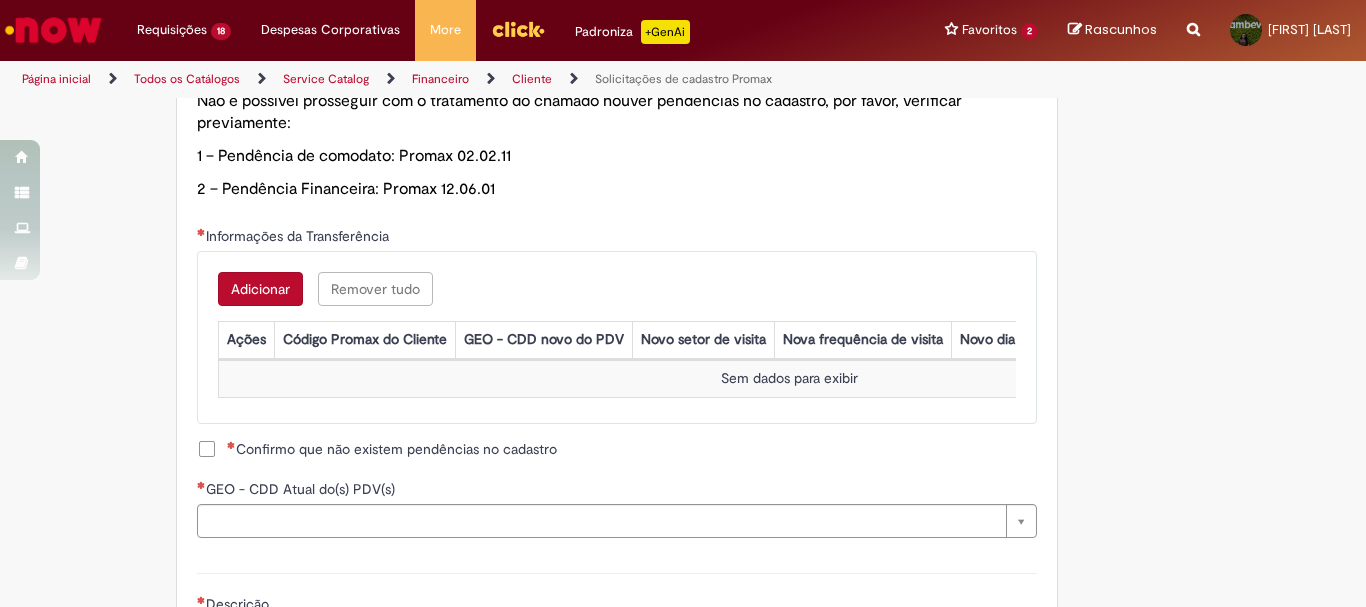 click on "Adicionar" at bounding box center [260, 289] 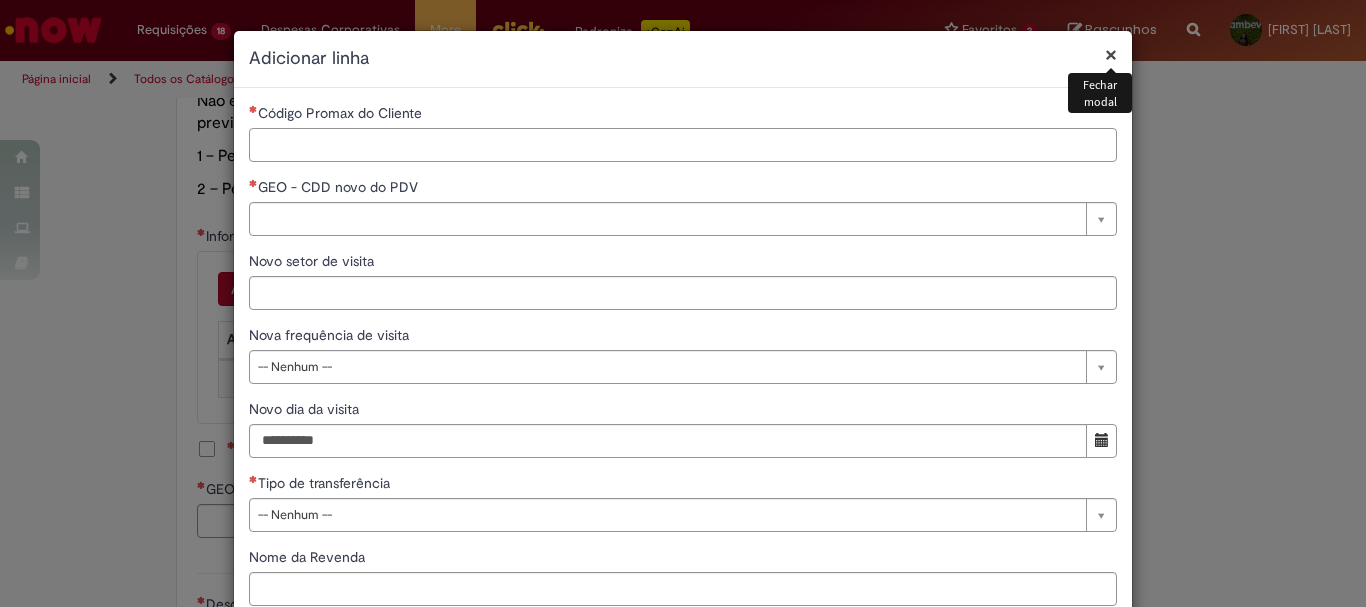 click on "Código Promax do Cliente" at bounding box center [683, 145] 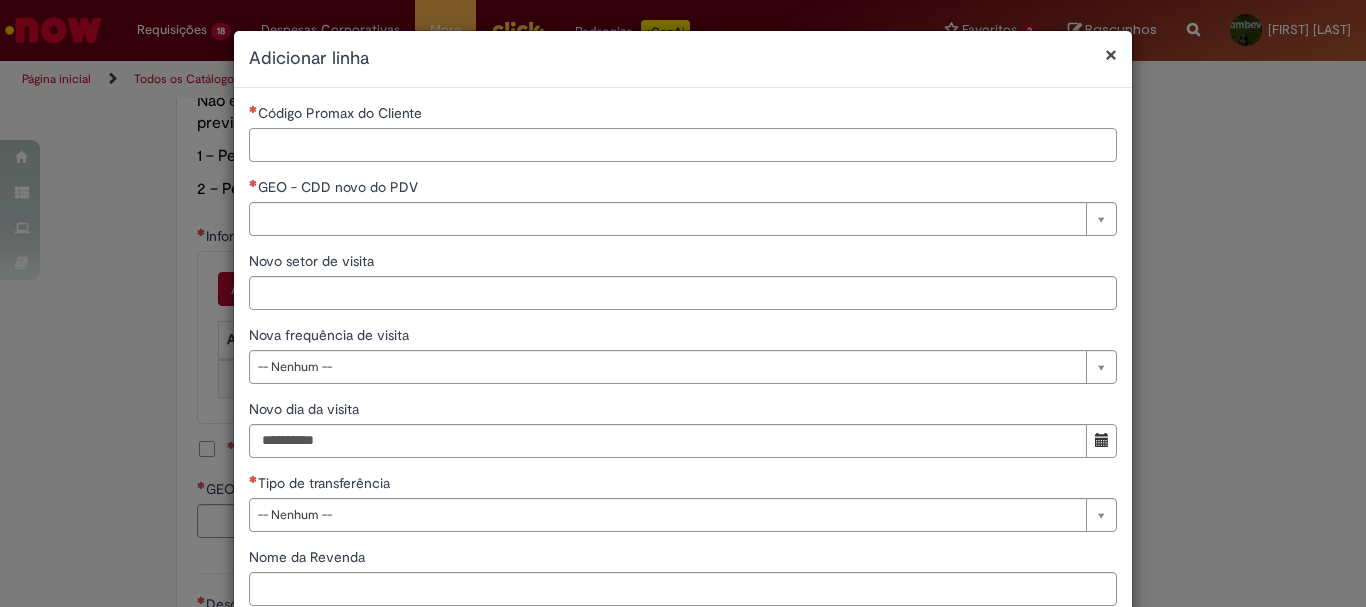 paste on "*****" 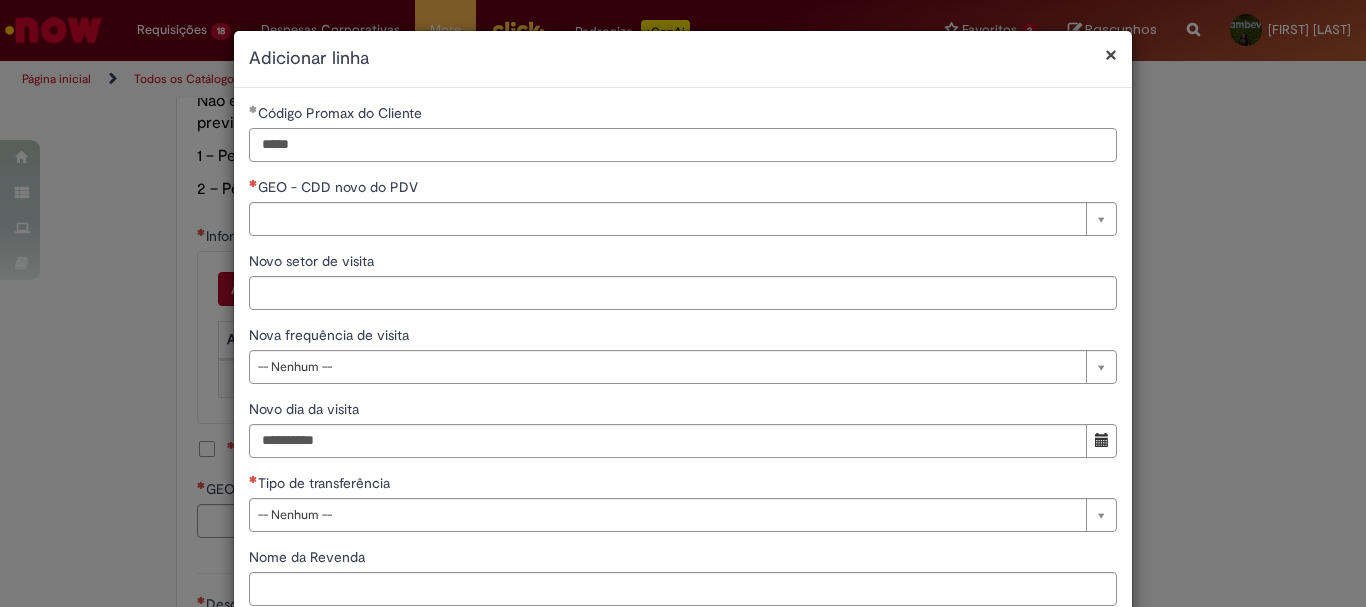 type on "*****" 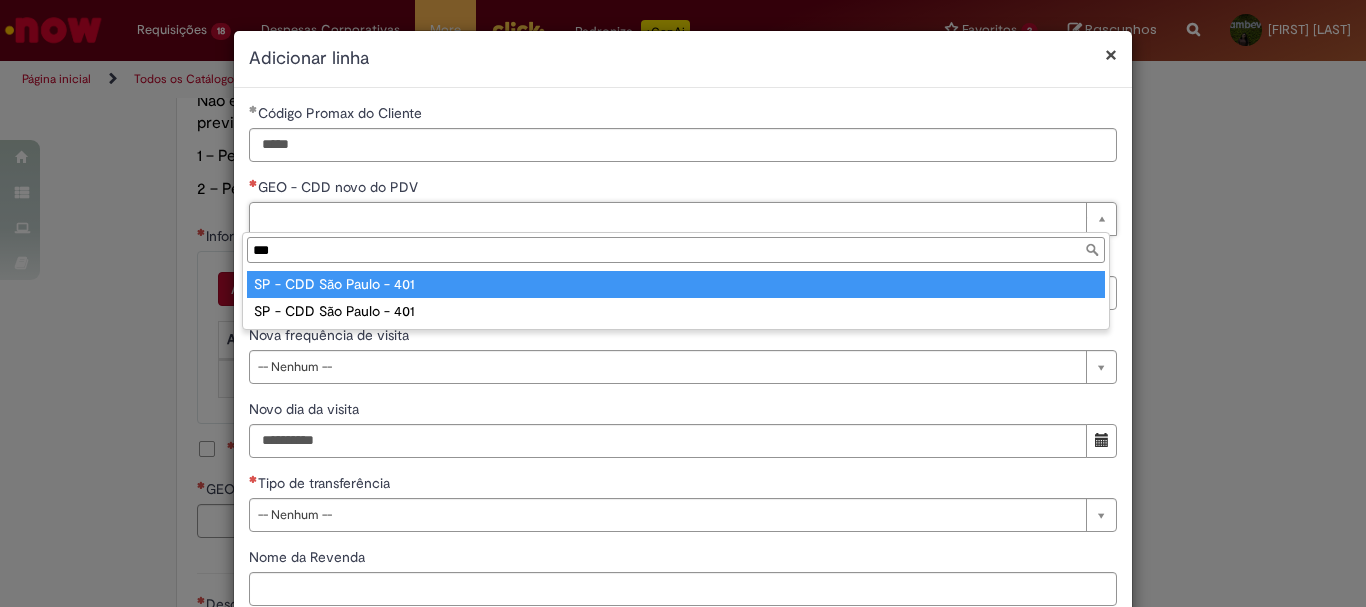 type on "***" 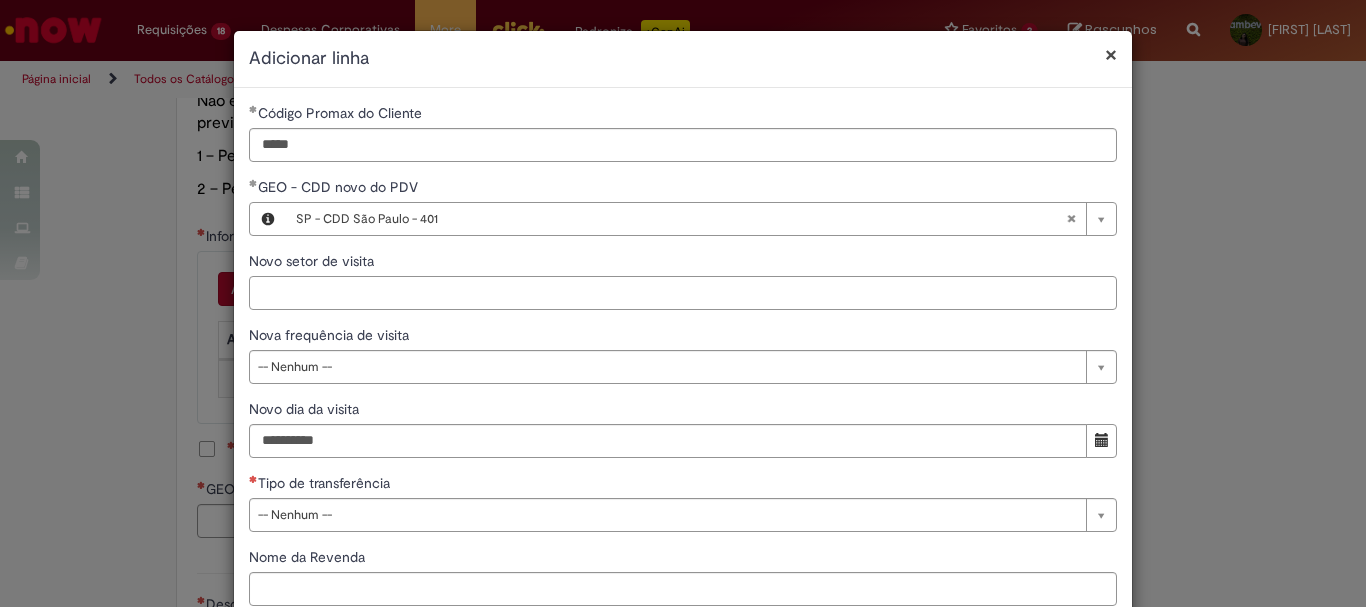 click on "Novo setor de visita" at bounding box center [683, 293] 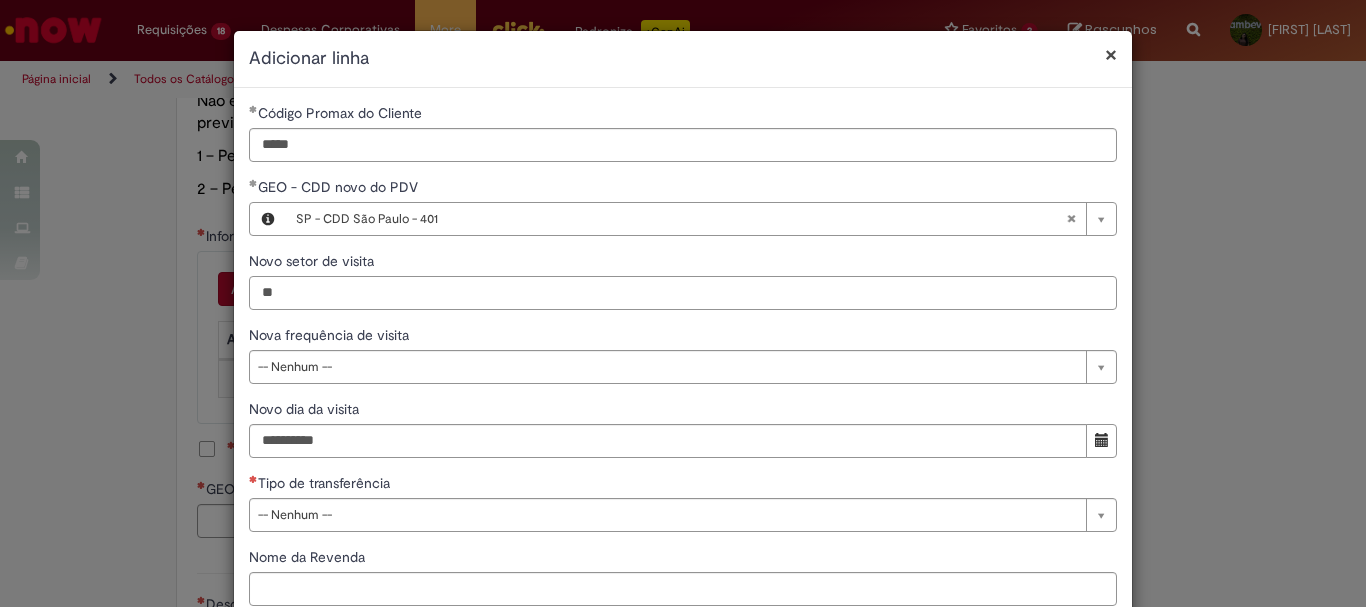 type on "*" 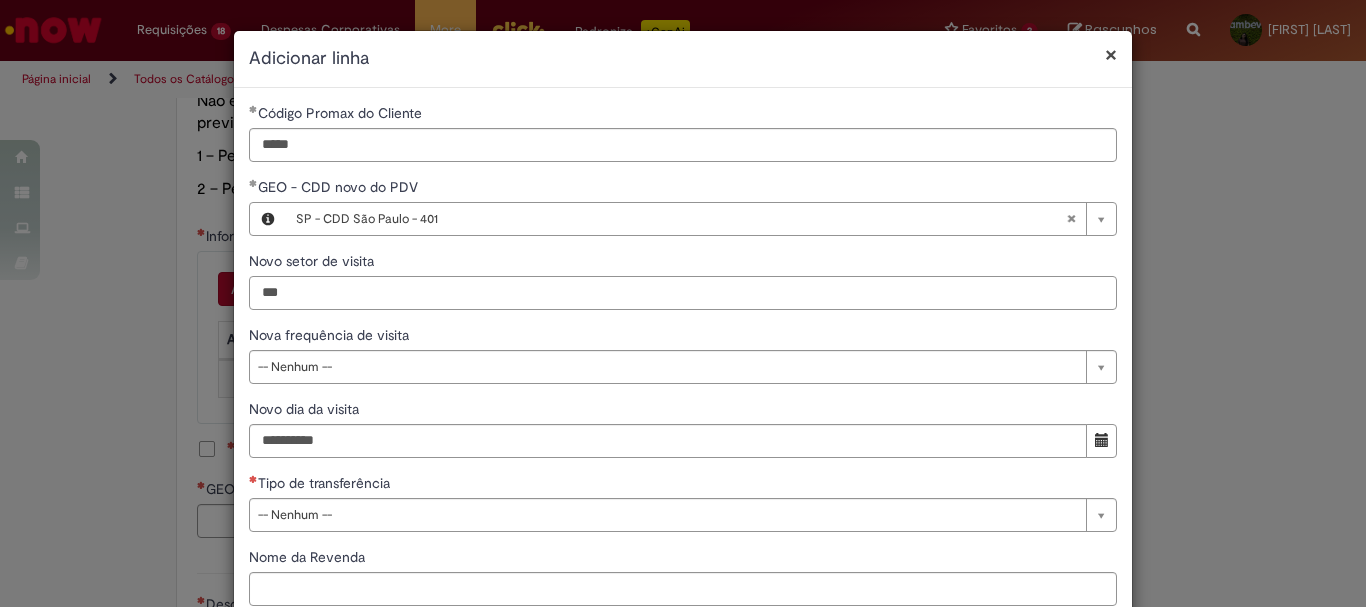 type on "***" 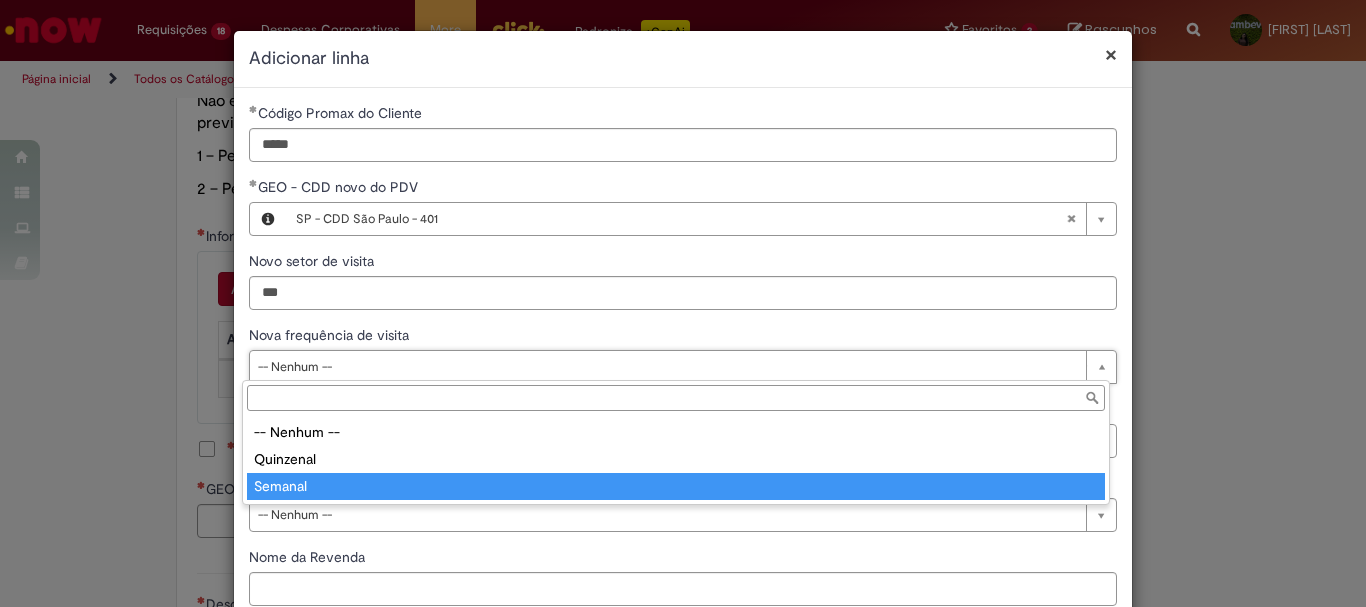 type on "*******" 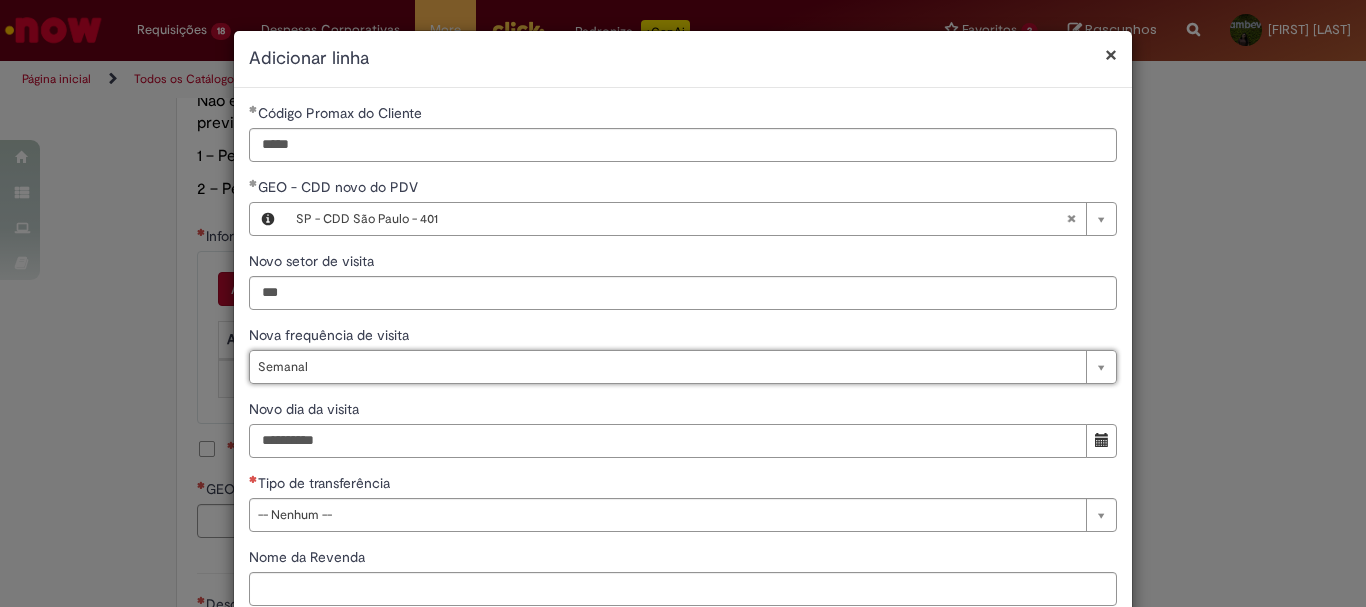 click on "Novo dia da visita" at bounding box center (668, 441) 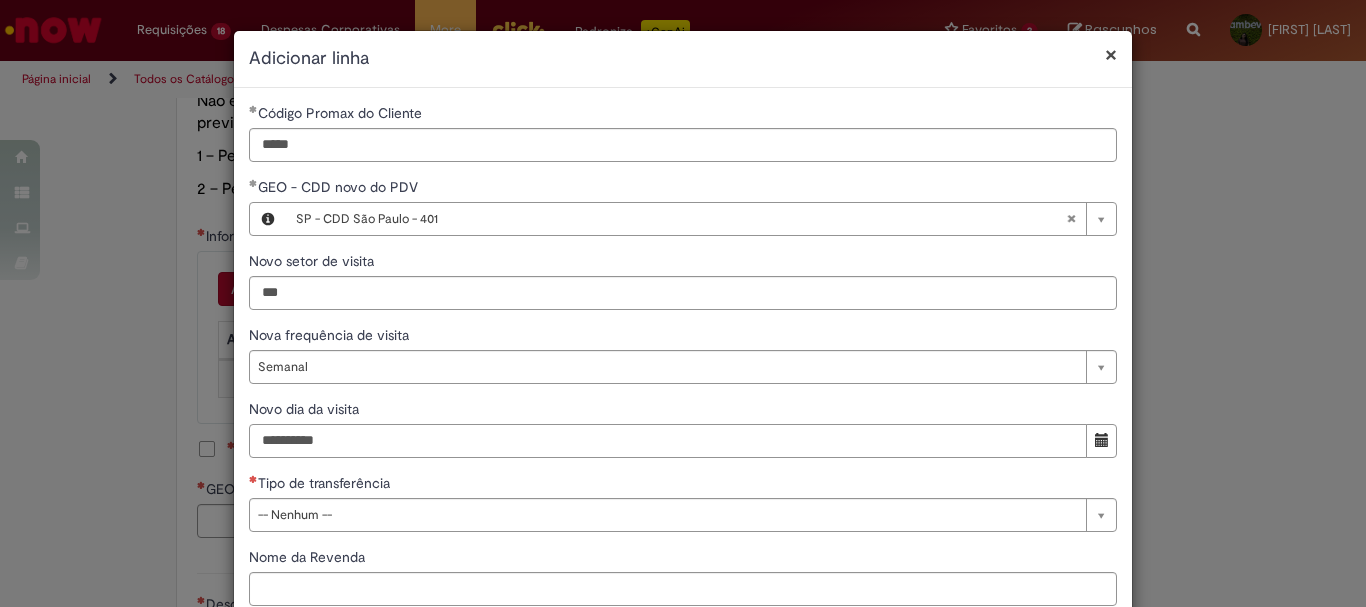 click on "Novo dia da visita" at bounding box center [668, 441] 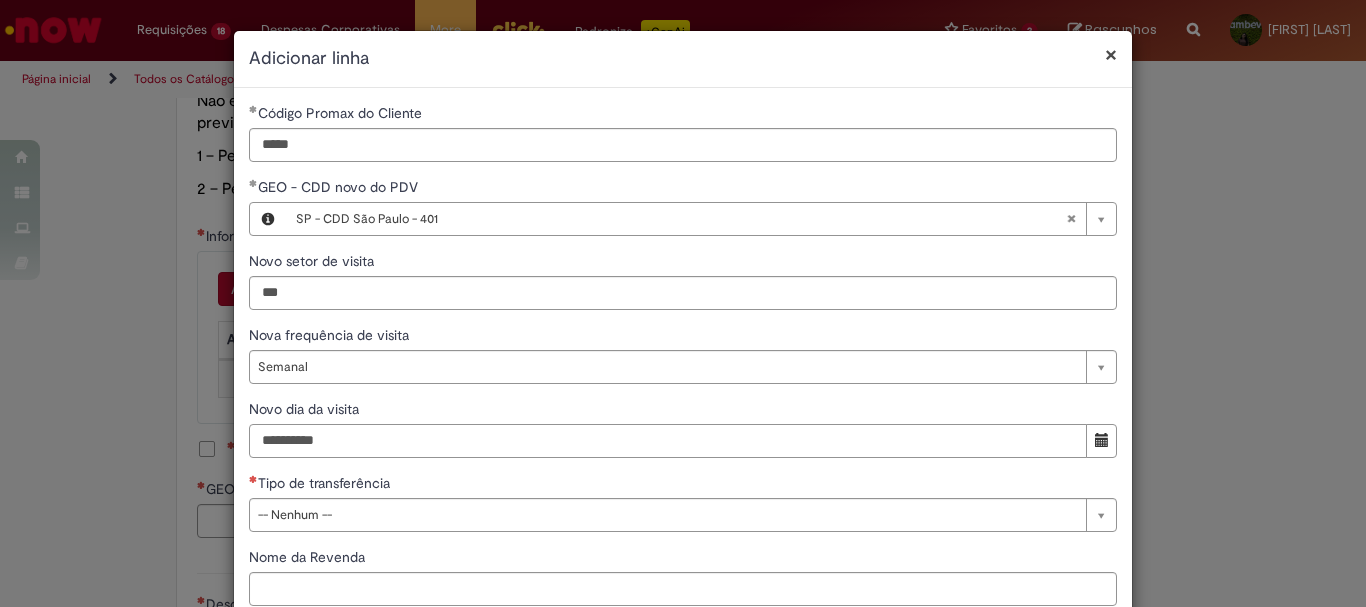 scroll, scrollTop: 125, scrollLeft: 0, axis: vertical 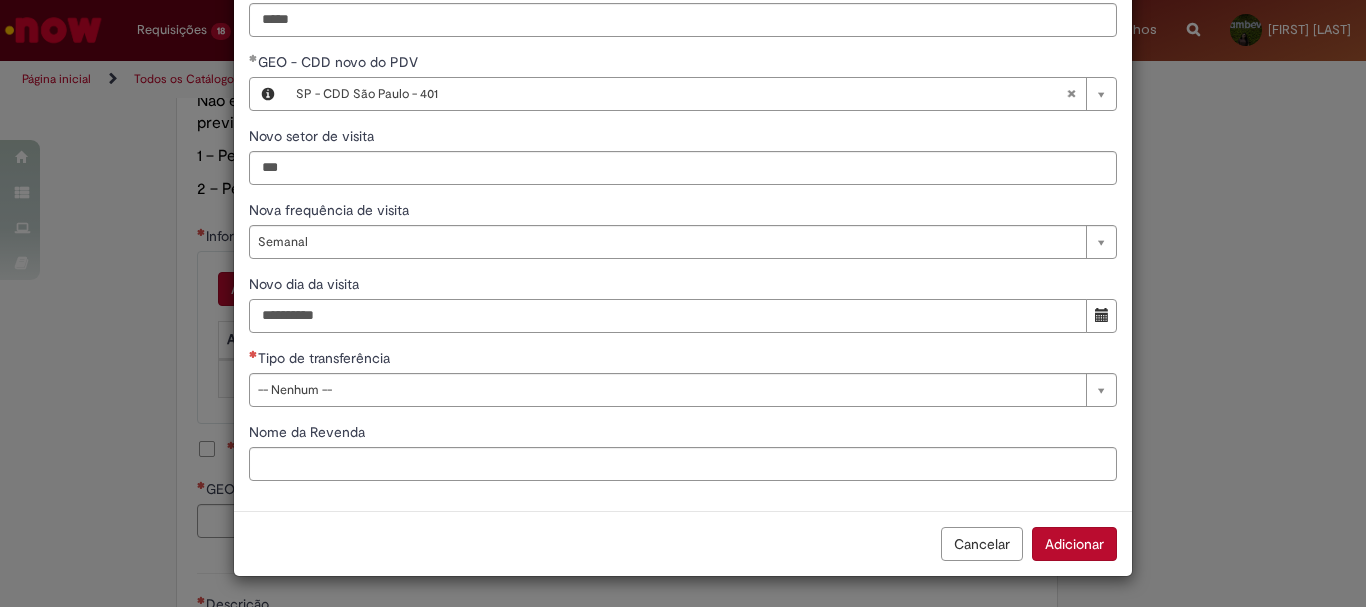 type on "**********" 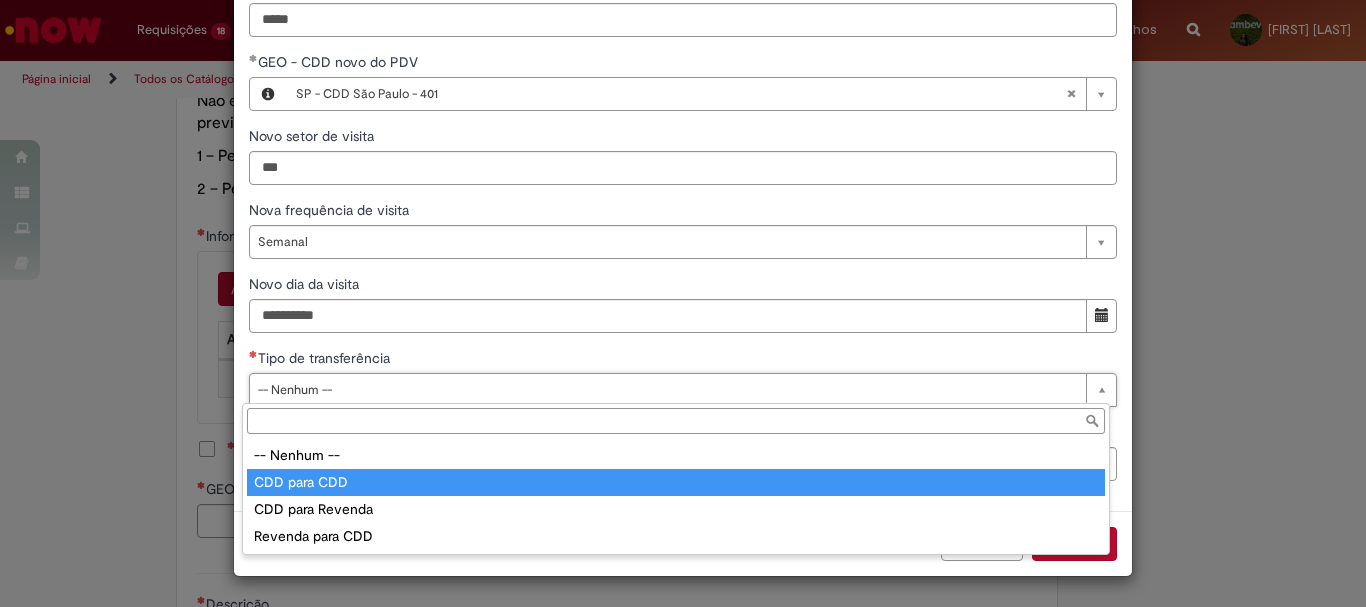 type on "**********" 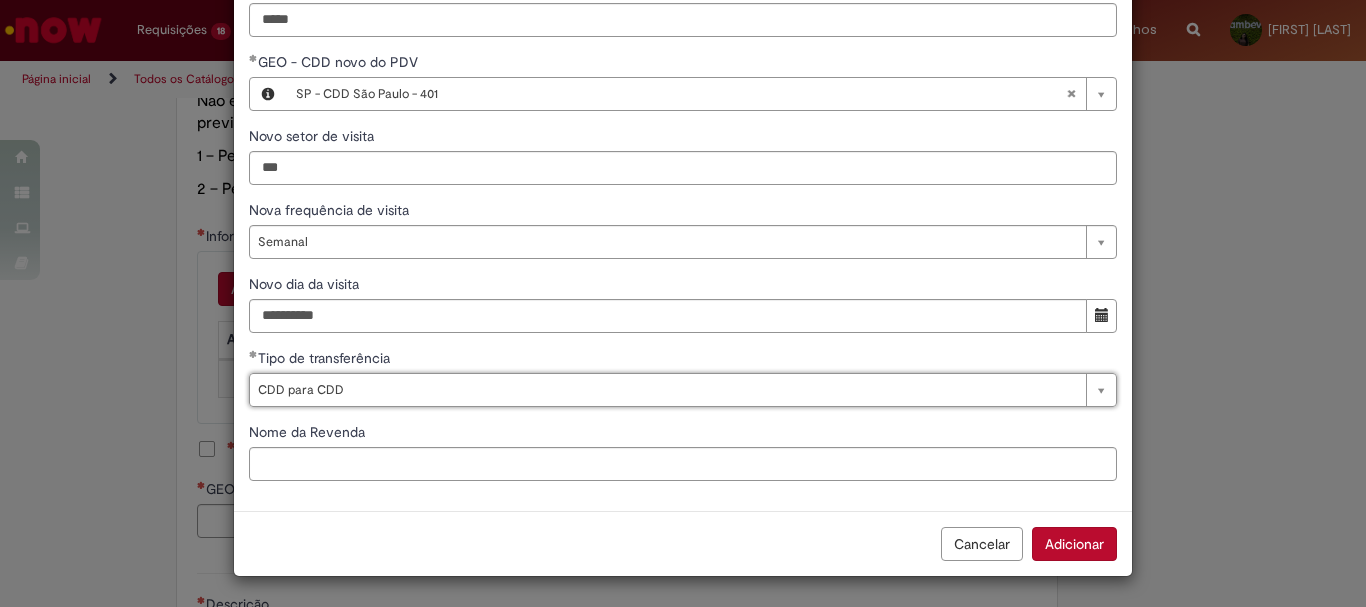 click on "Adicionar" at bounding box center [1074, 544] 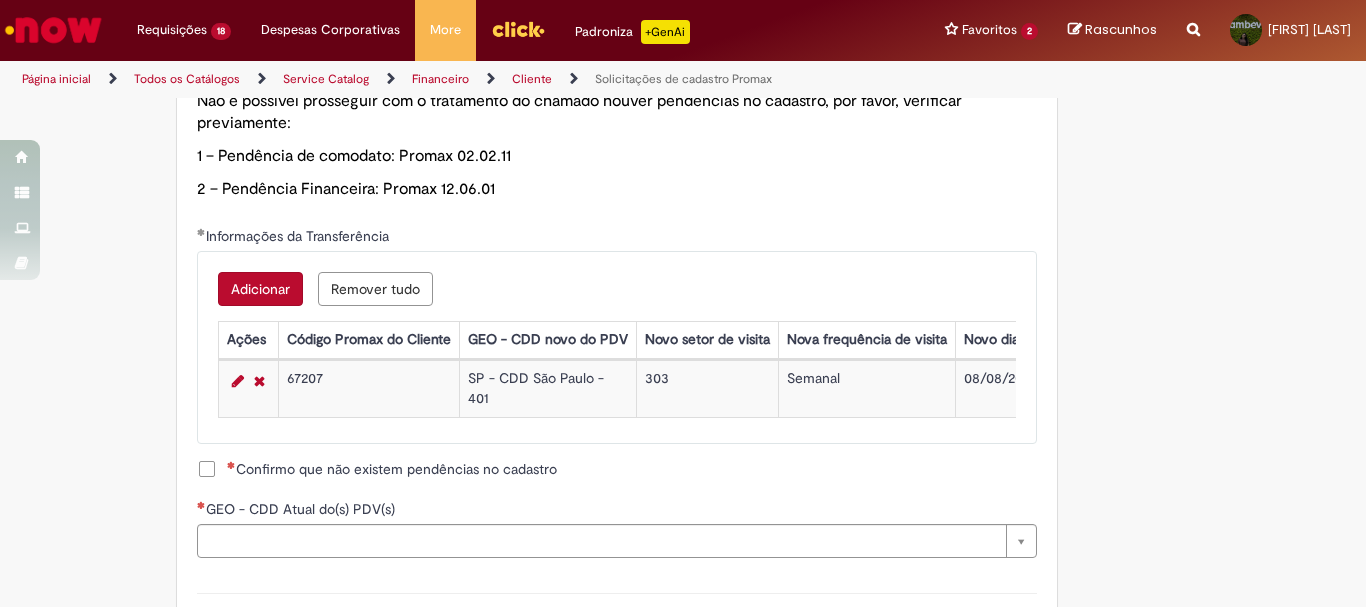 click on "Confirmo que não existem pendências no cadastro" at bounding box center [392, 469] 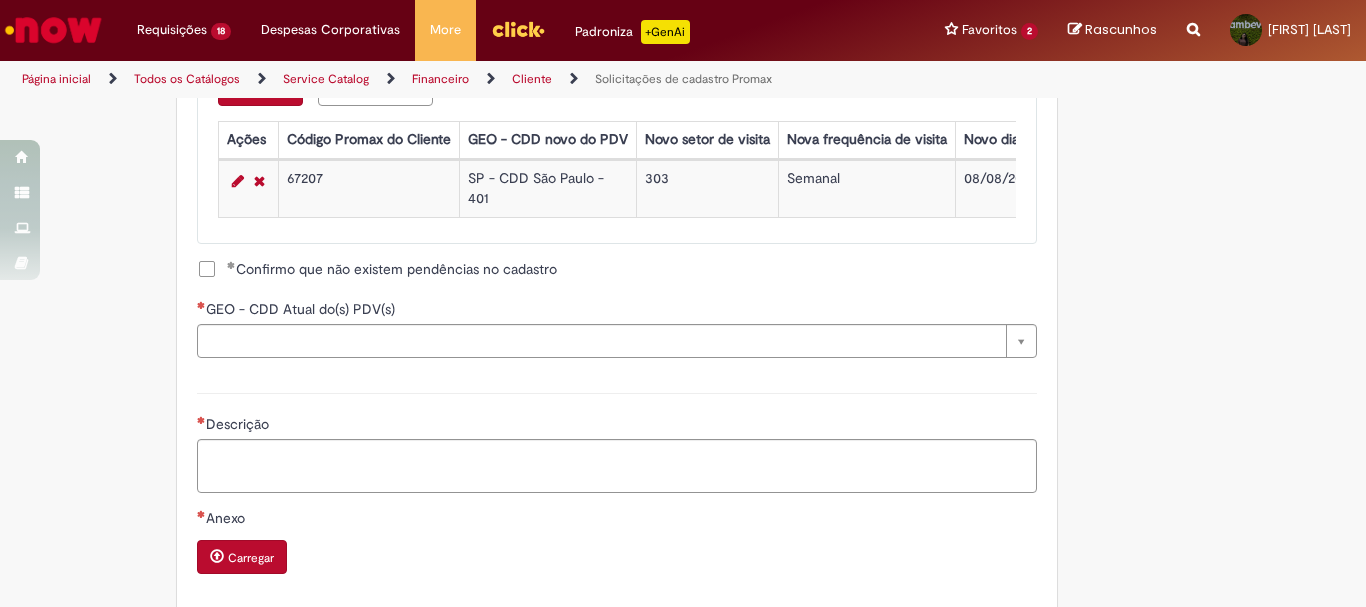scroll, scrollTop: 1400, scrollLeft: 0, axis: vertical 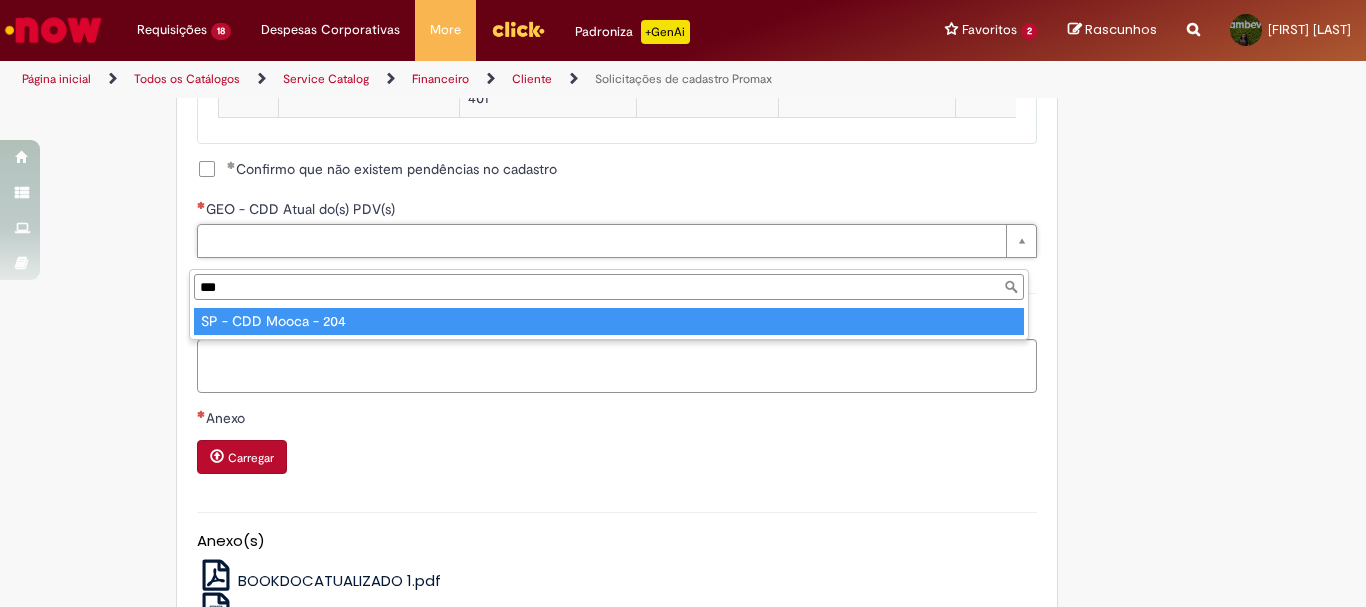 type on "***" 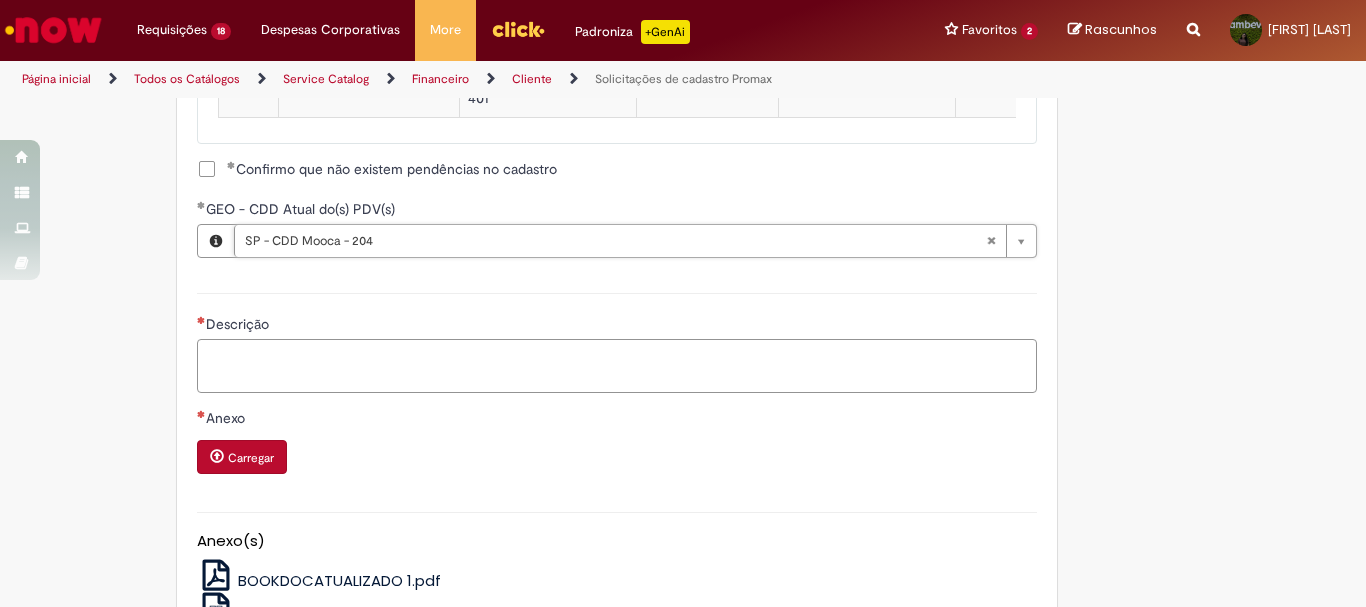 click on "Descrição" at bounding box center [617, 366] 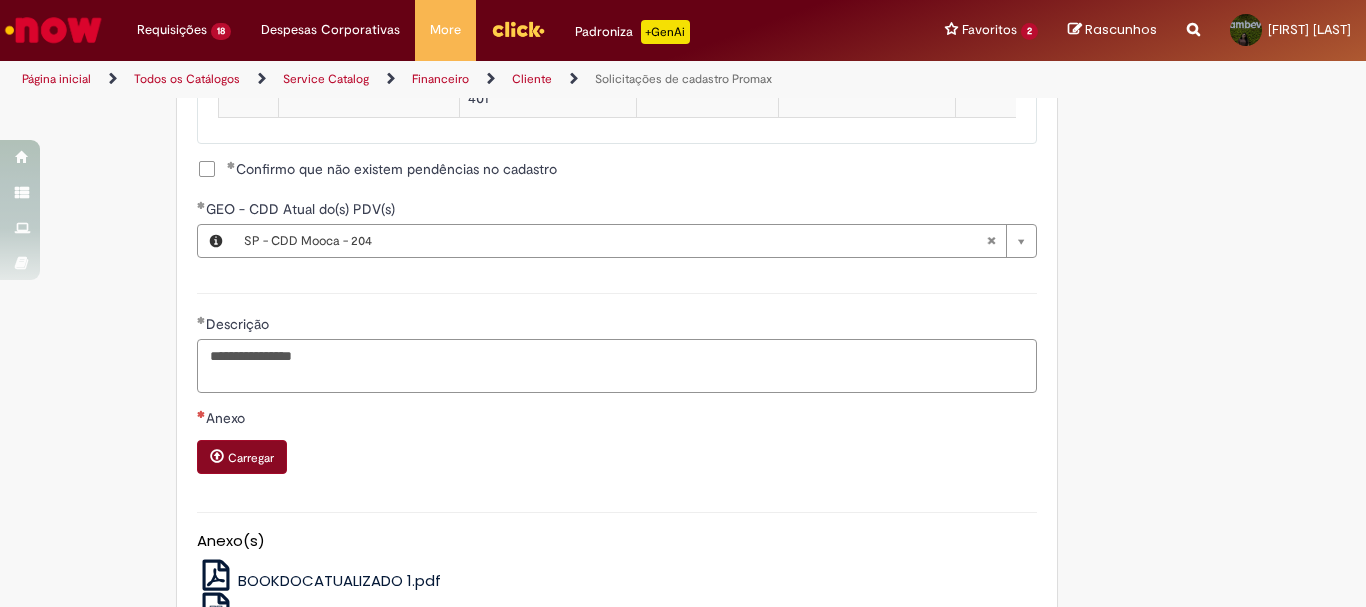 type on "**********" 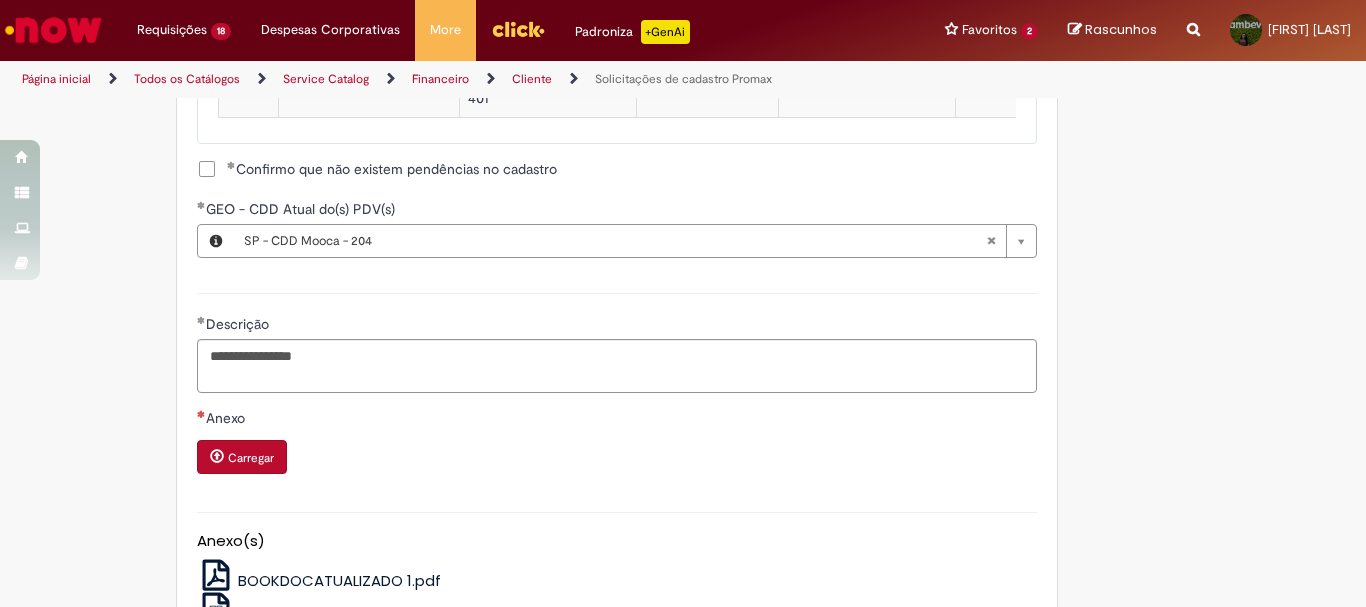 click on "Carregar" at bounding box center [251, 458] 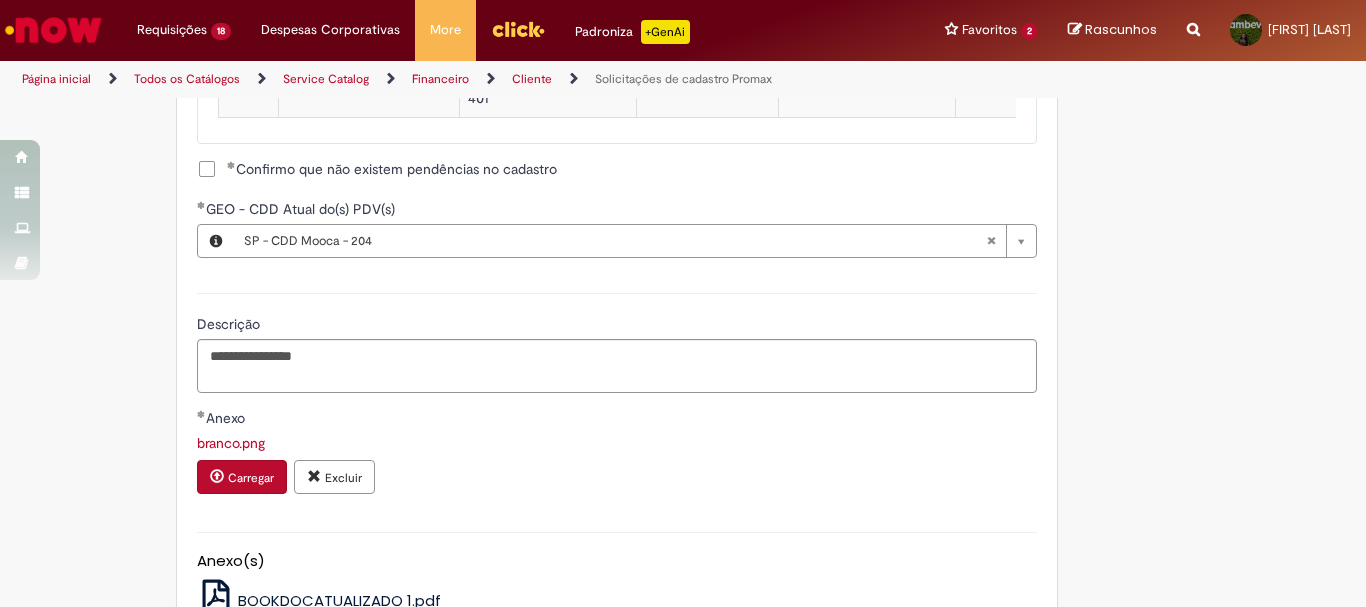 scroll, scrollTop: 1586, scrollLeft: 0, axis: vertical 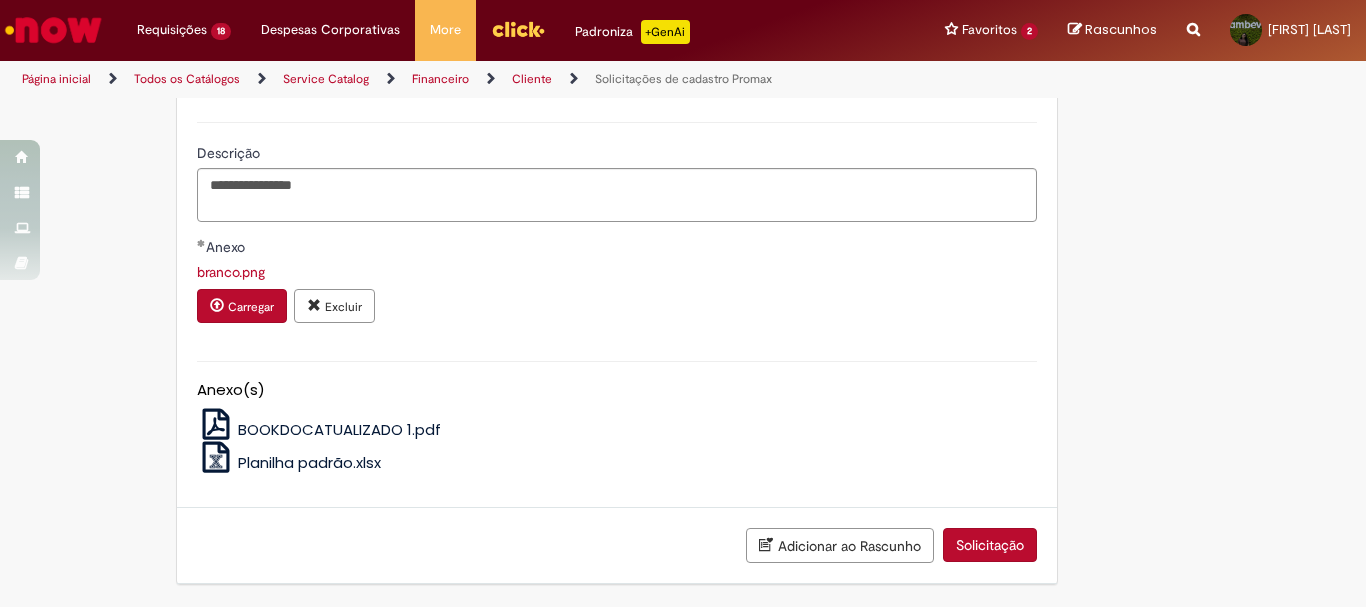 click on "Solicitação" at bounding box center (990, 545) 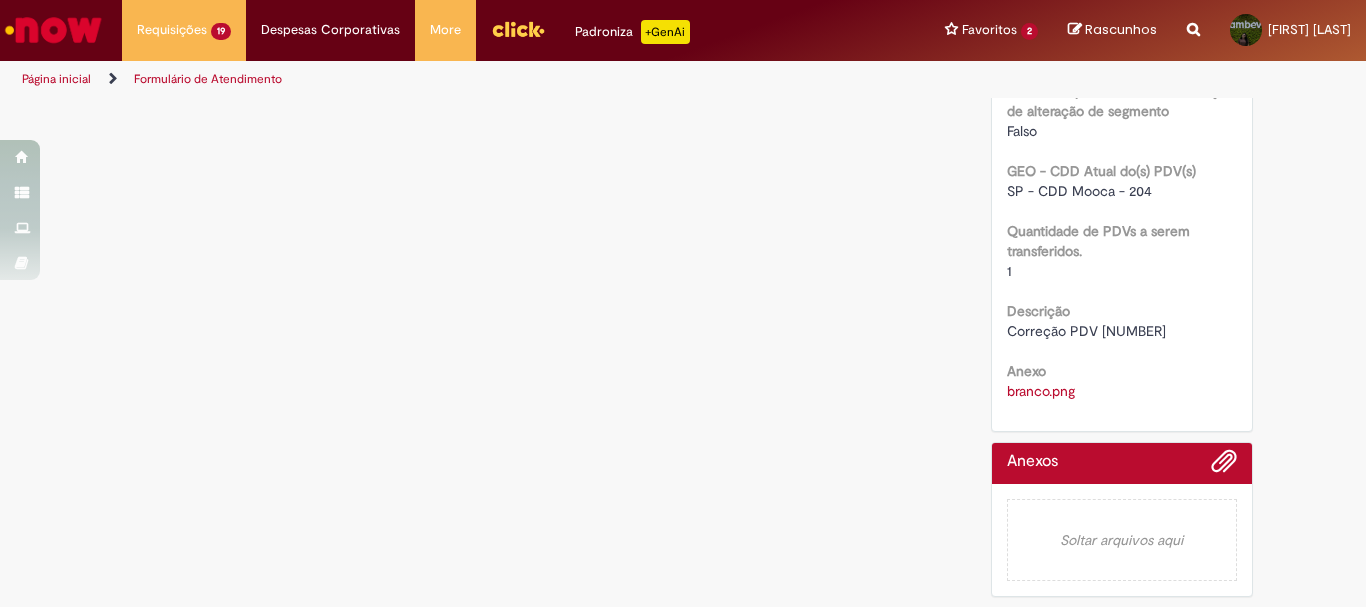 scroll, scrollTop: 0, scrollLeft: 0, axis: both 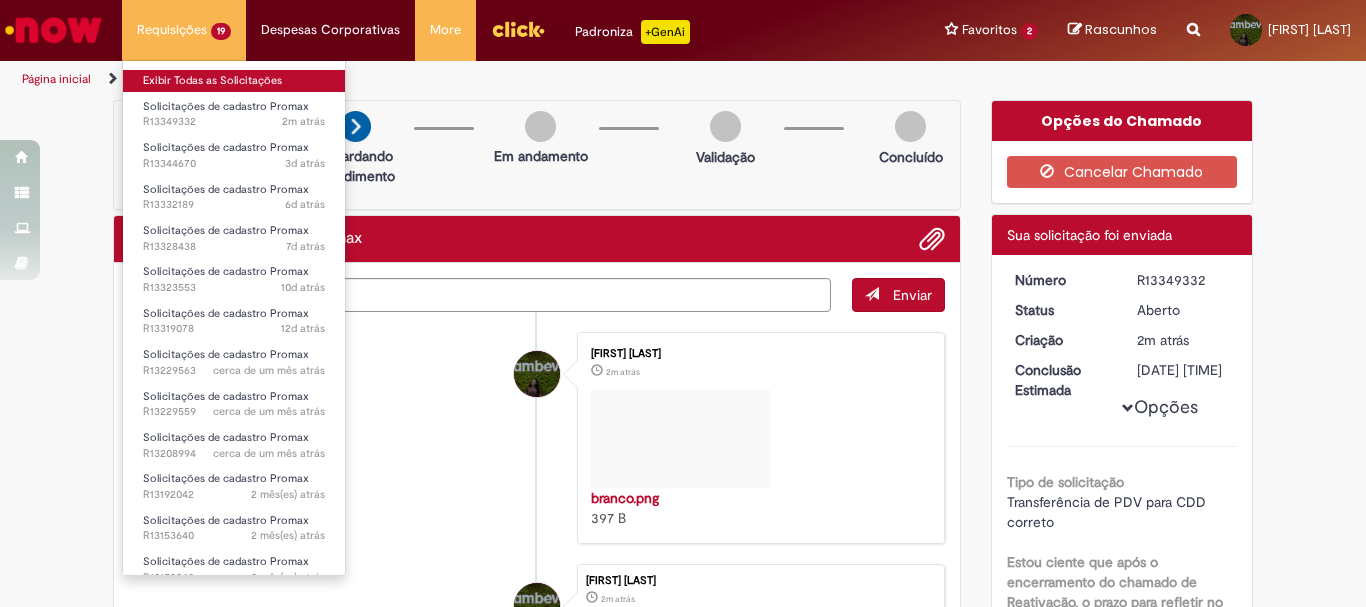 click on "Exibir Todas as Solicitações" at bounding box center [234, 81] 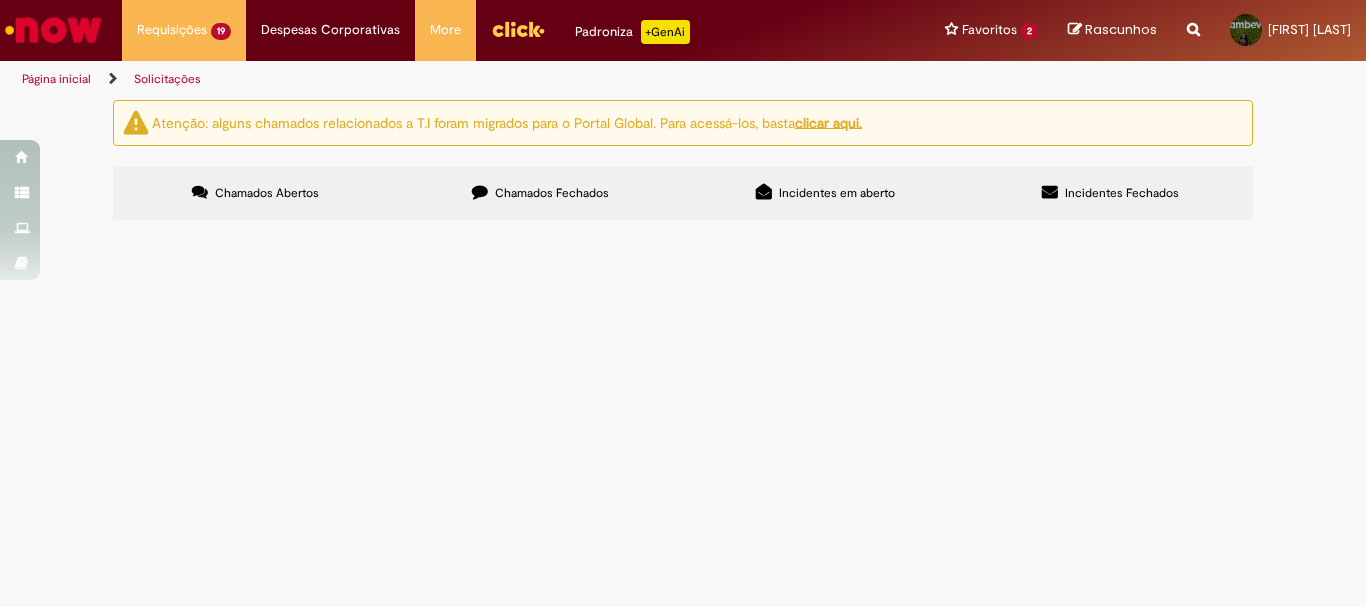 scroll, scrollTop: 100, scrollLeft: 0, axis: vertical 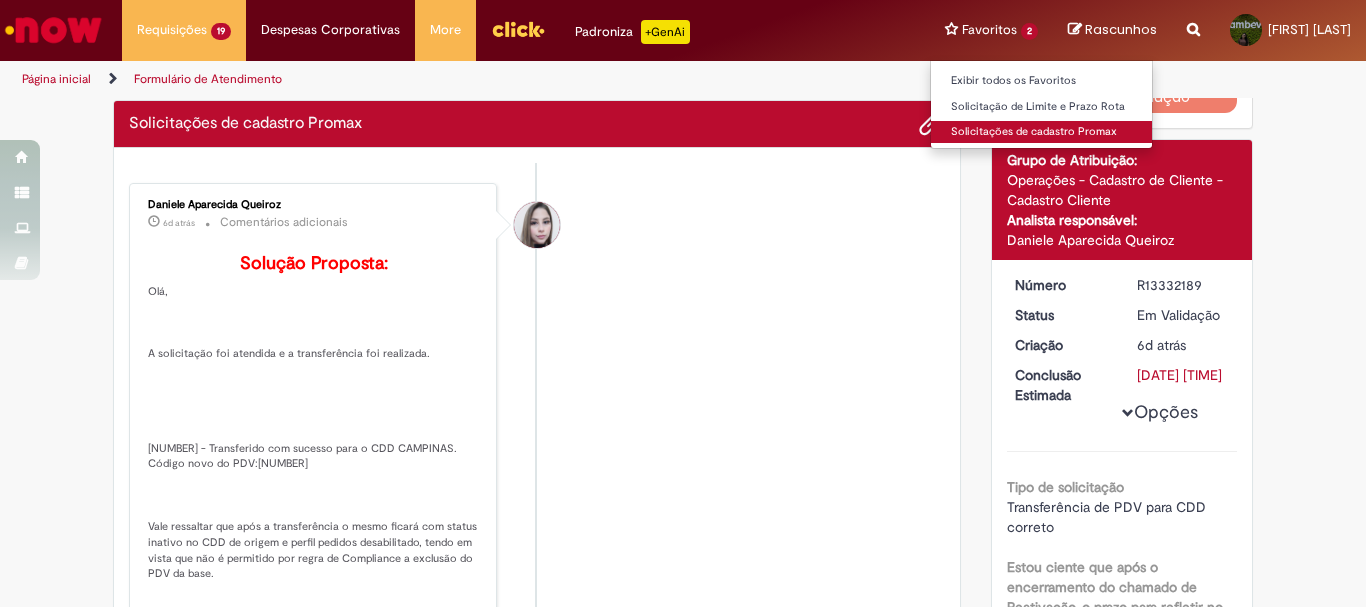 click on "Solicitações de cadastro Promax" at bounding box center [1041, 132] 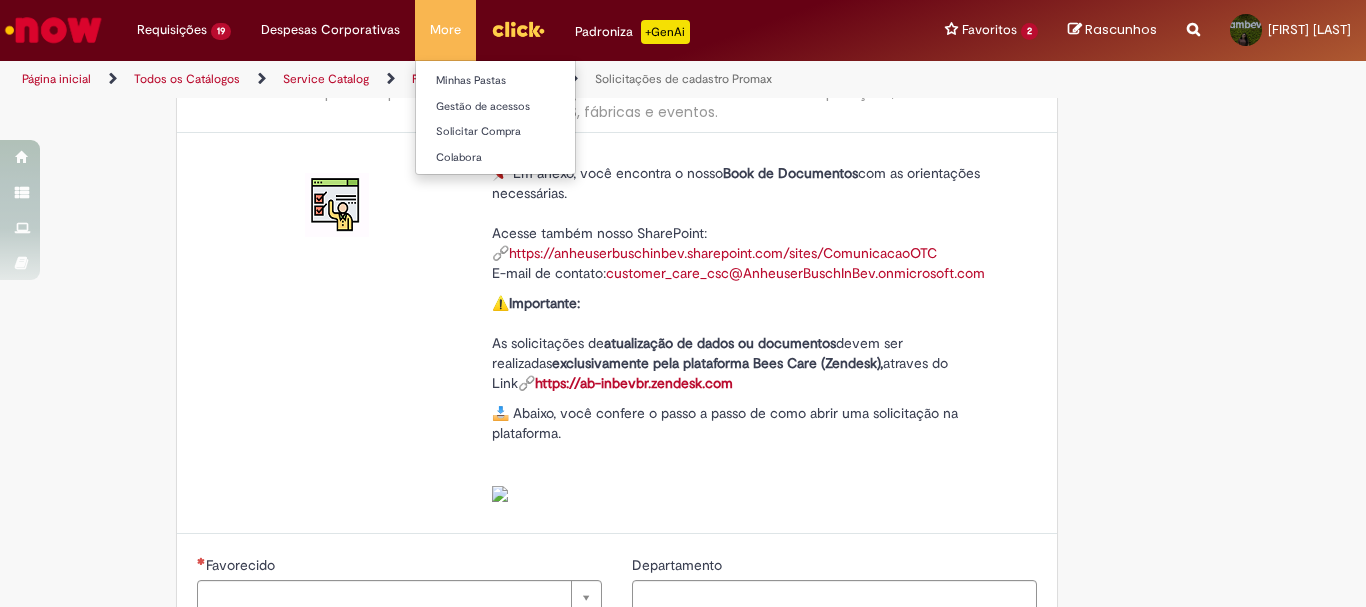 type on "********" 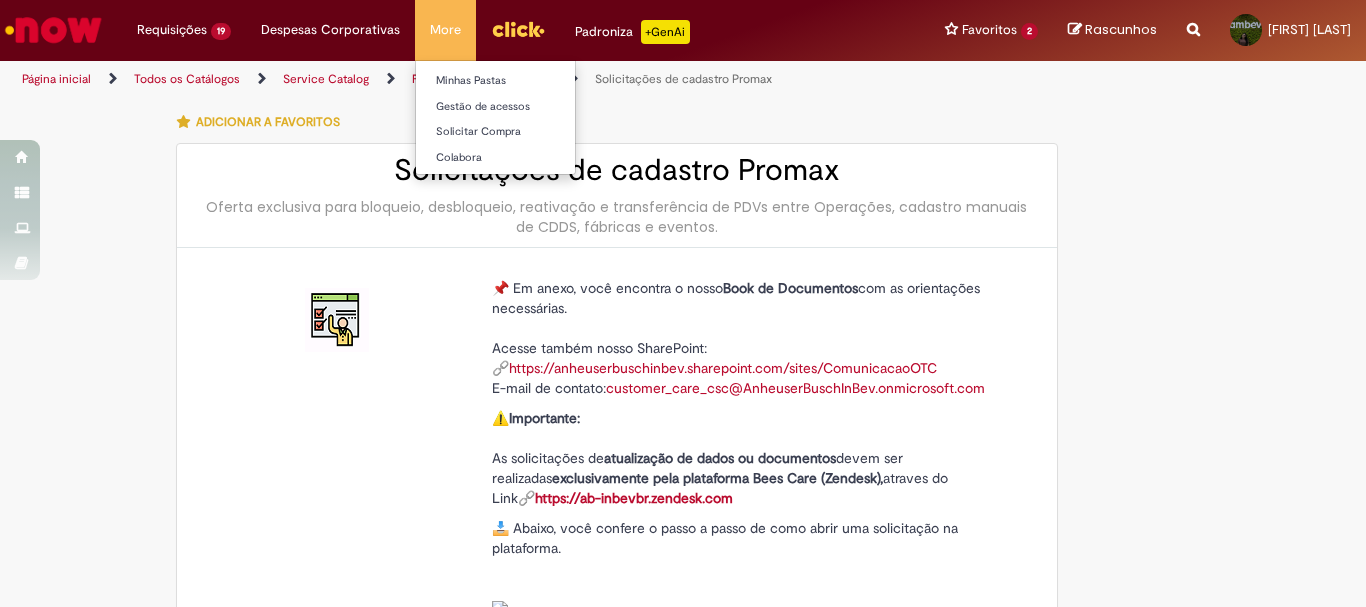 type on "**********" 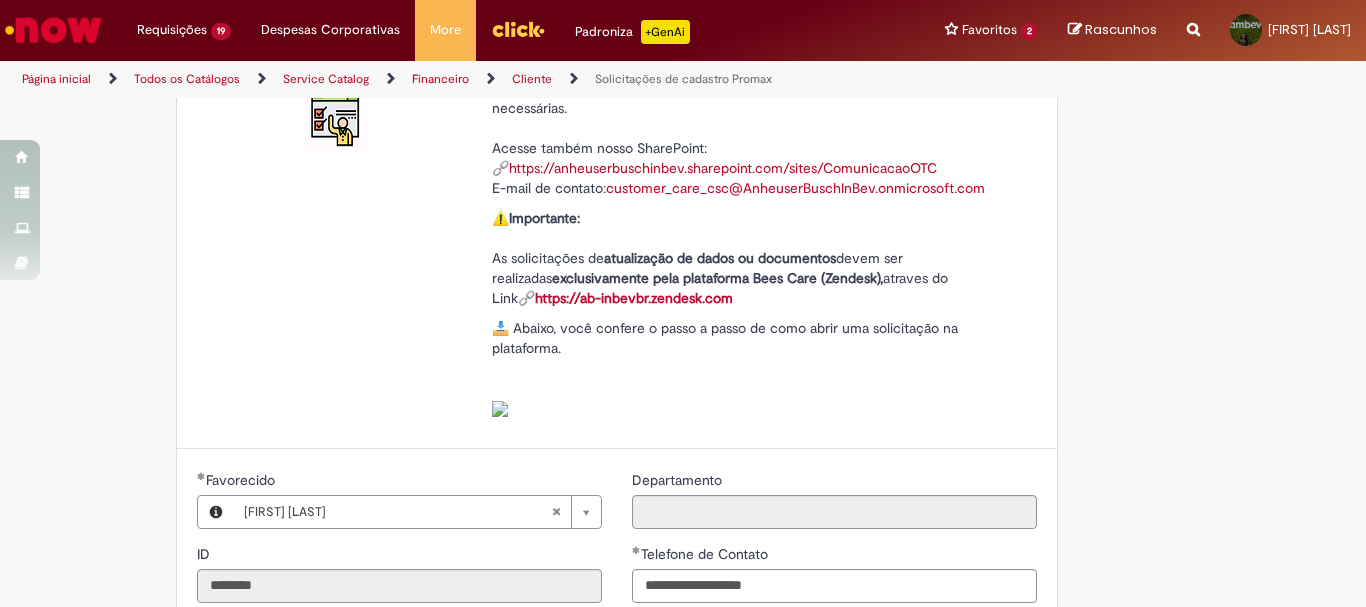 scroll, scrollTop: 300, scrollLeft: 0, axis: vertical 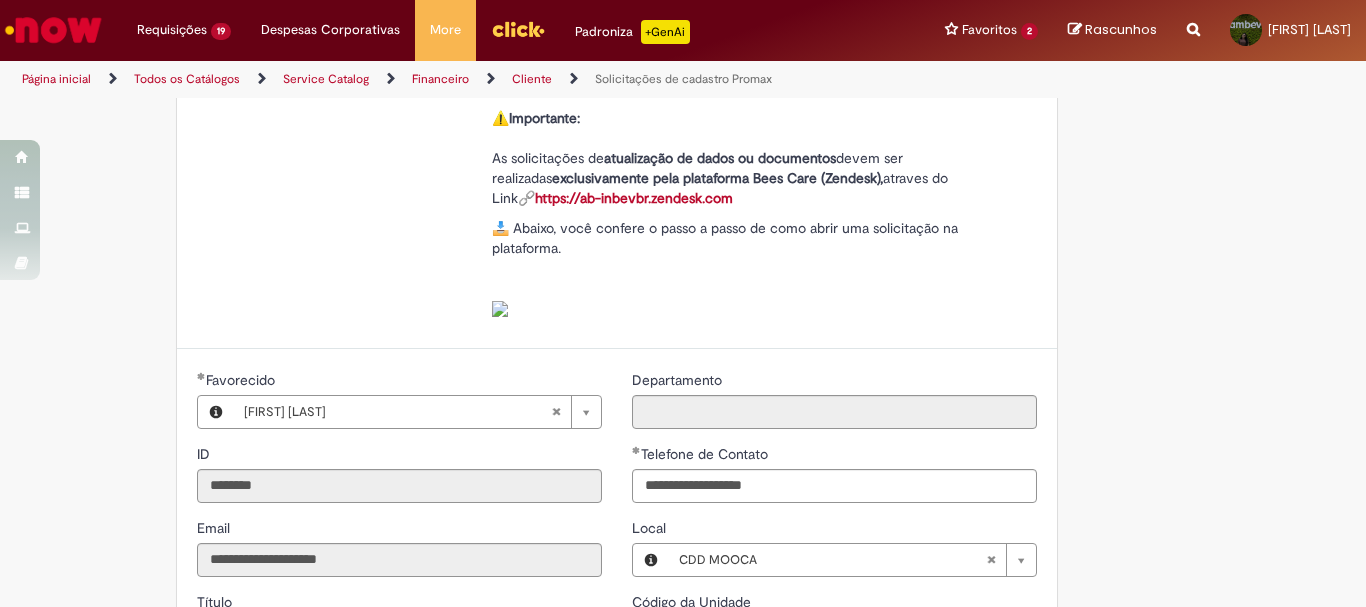 click on "📌 Em anexo, você encontra o nosso  Book de Documentos  com as orientações necessárias. Acesse também nosso SharePoint: 🔗  https://anheuserbuschinbev.sharepoint.com/sites/ComunicacaoOTC E-mail de contato:   customer_care_csc@AnheuserBuschInBev.onmicrosoft.com
⚠️  Importante: As solicitações de  atualização de dados ou documentos  devem ser realizadas  exclusivamente pela plataforma Bees Care (Zendesk),  atraves do Link 🔗  https://ab-inbevbr.zendesk.com
📥 Abaixo, você confere o passo a passo de como abrir uma solicitação na plataforma." at bounding box center [617, 148] 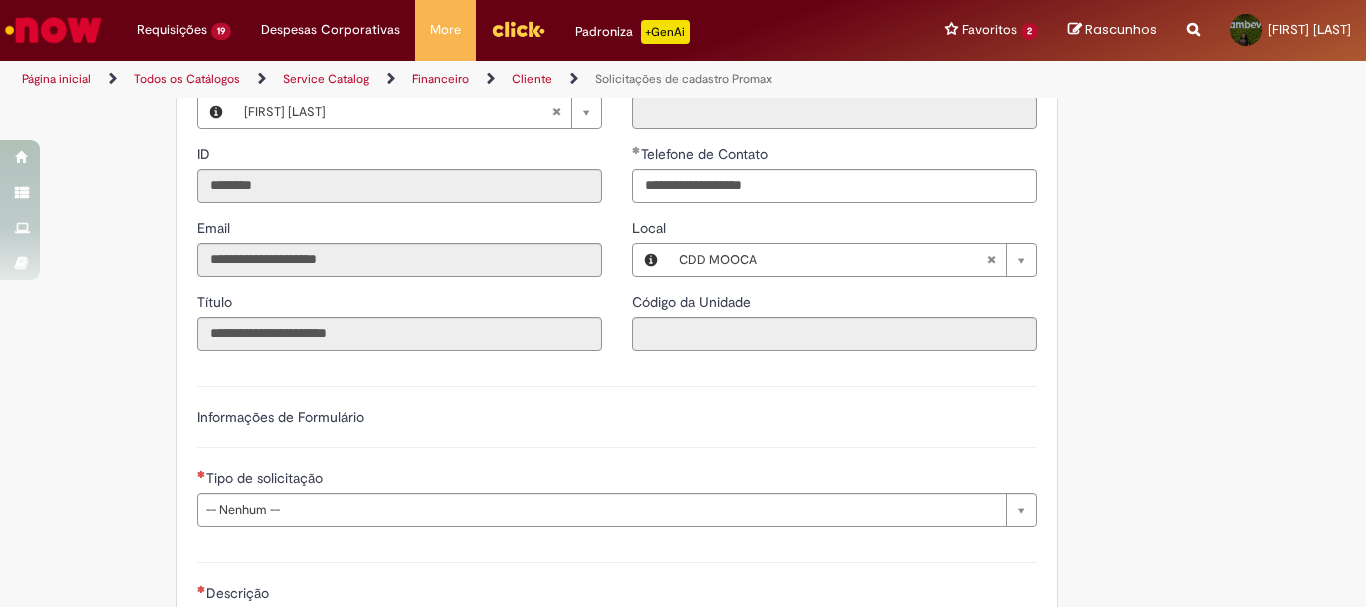 scroll, scrollTop: 700, scrollLeft: 0, axis: vertical 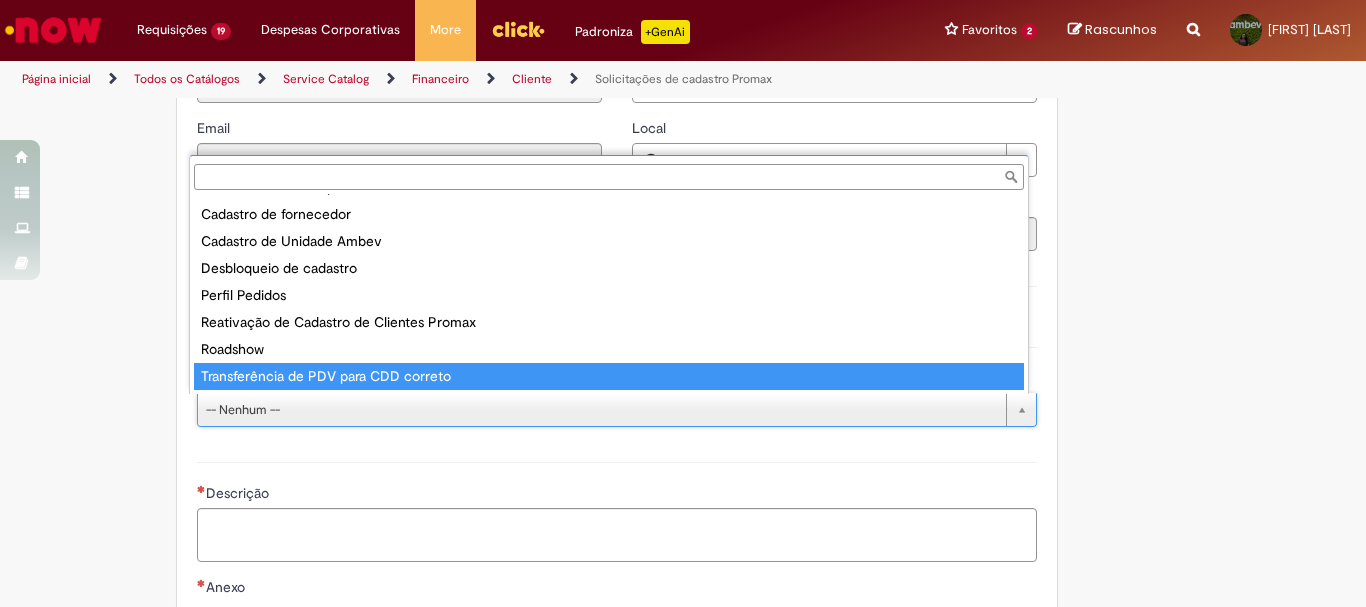 type on "**********" 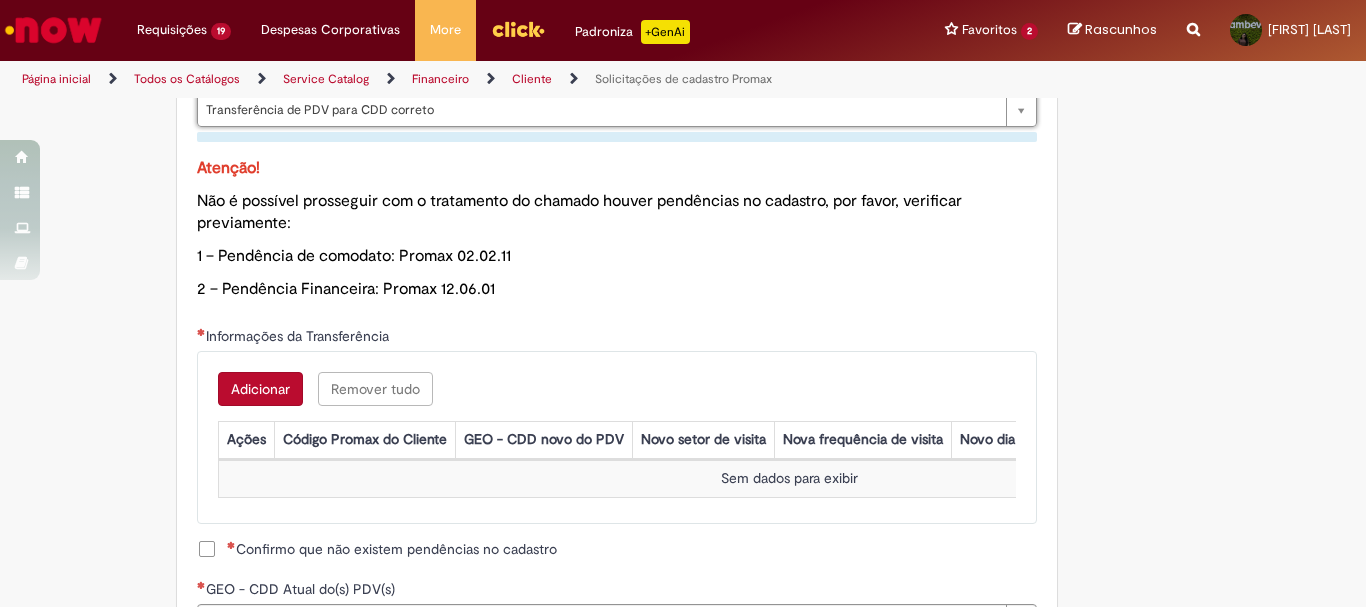 scroll, scrollTop: 1100, scrollLeft: 0, axis: vertical 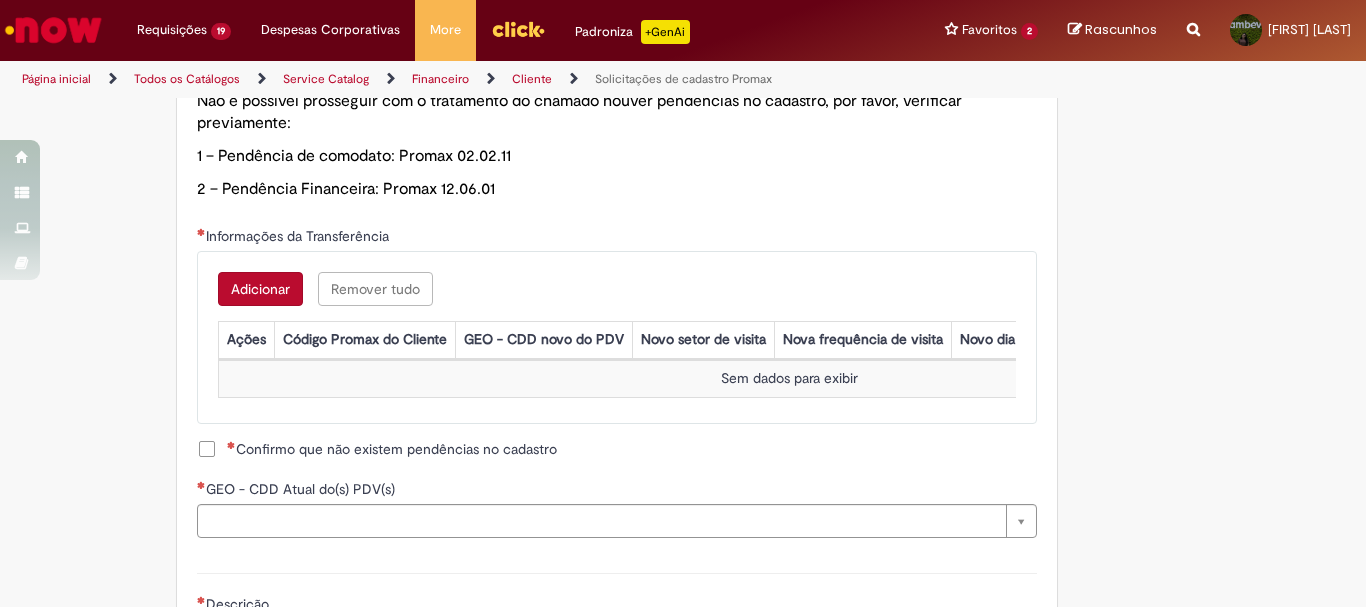click on "Adicionar" at bounding box center [260, 289] 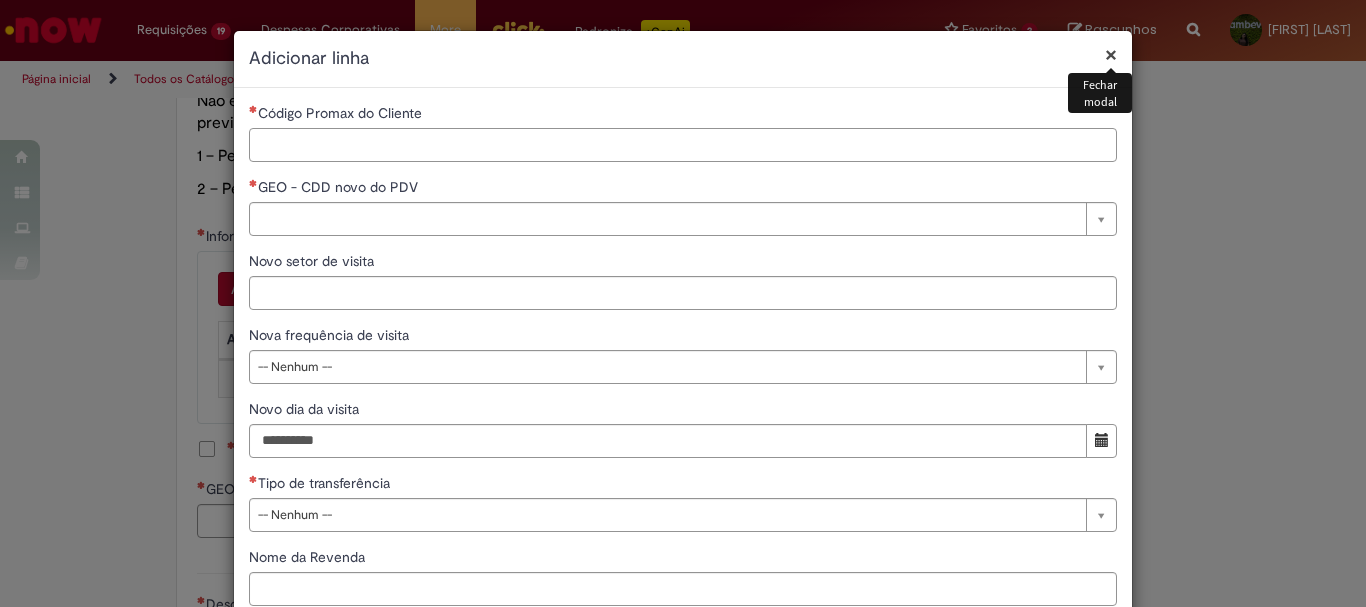 click on "Código Promax do Cliente" at bounding box center (683, 145) 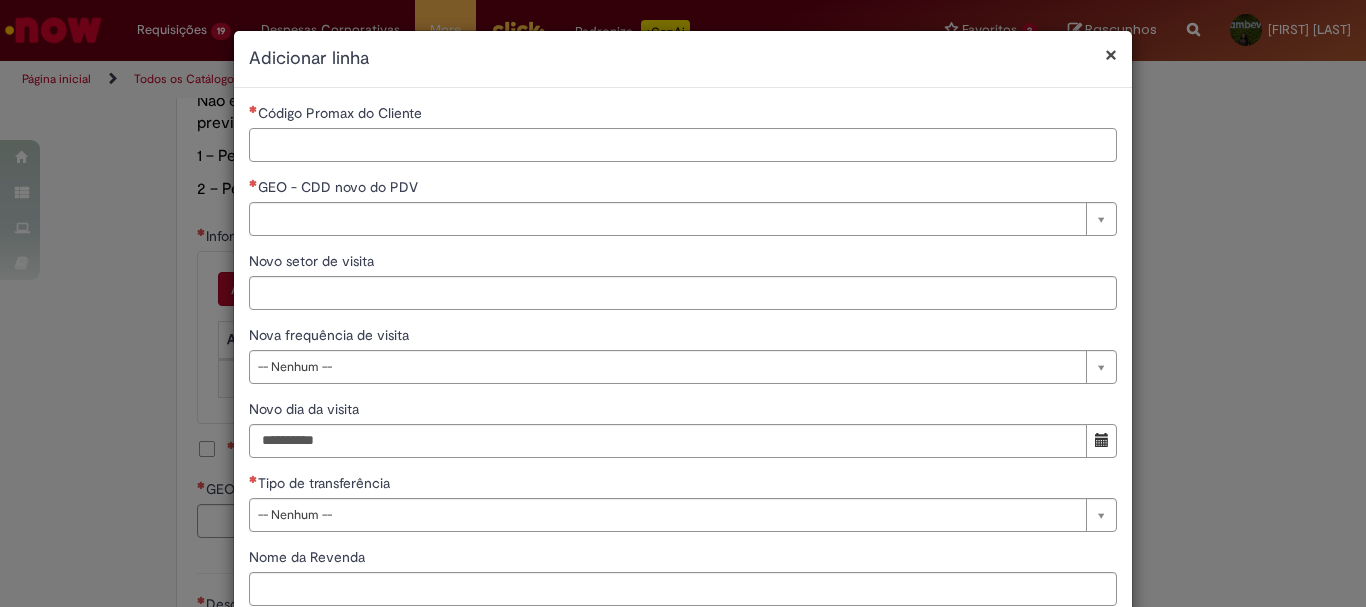 paste on "*****" 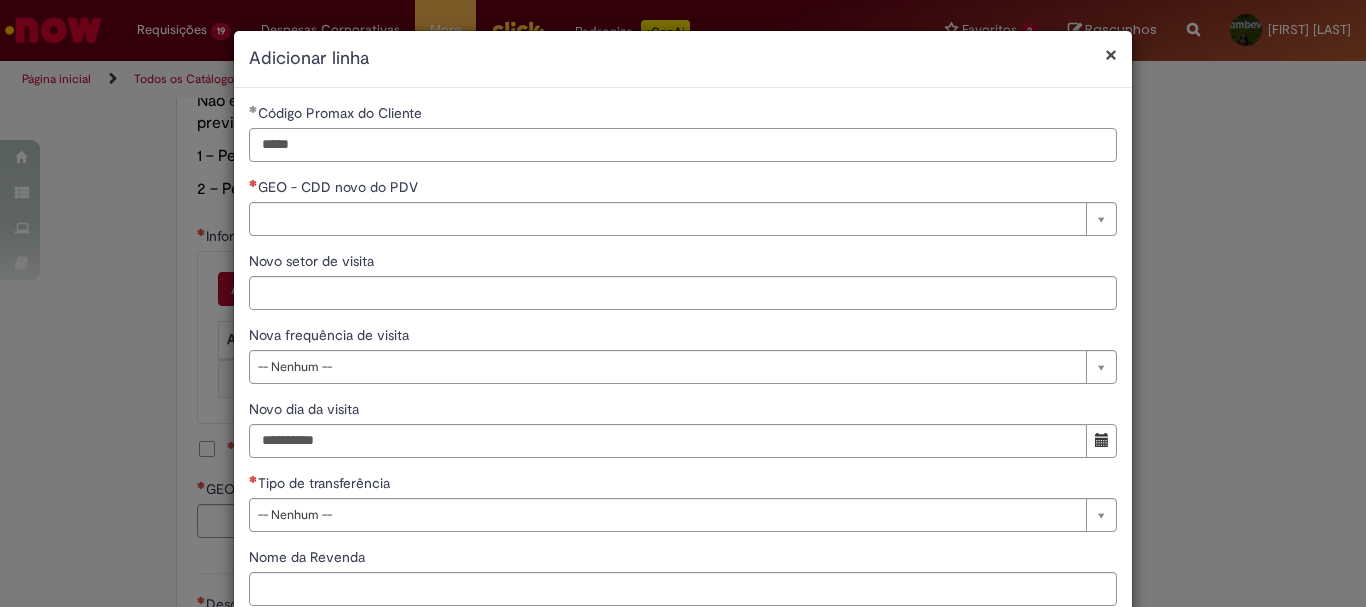type on "*****" 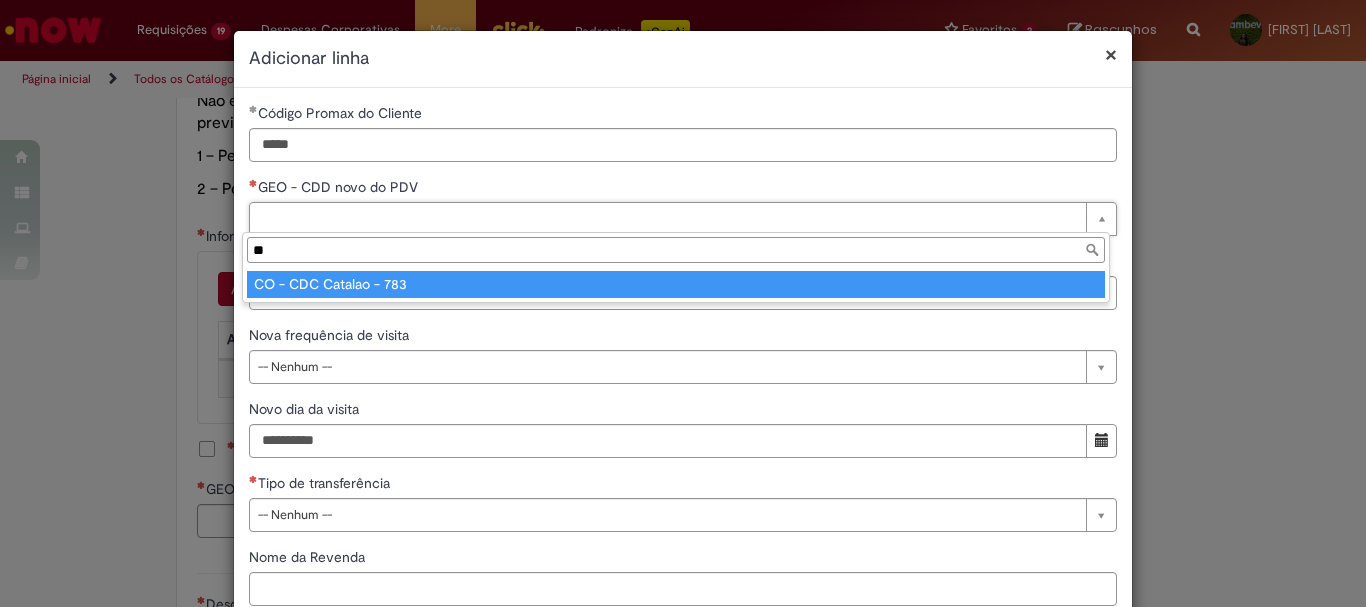 type on "*" 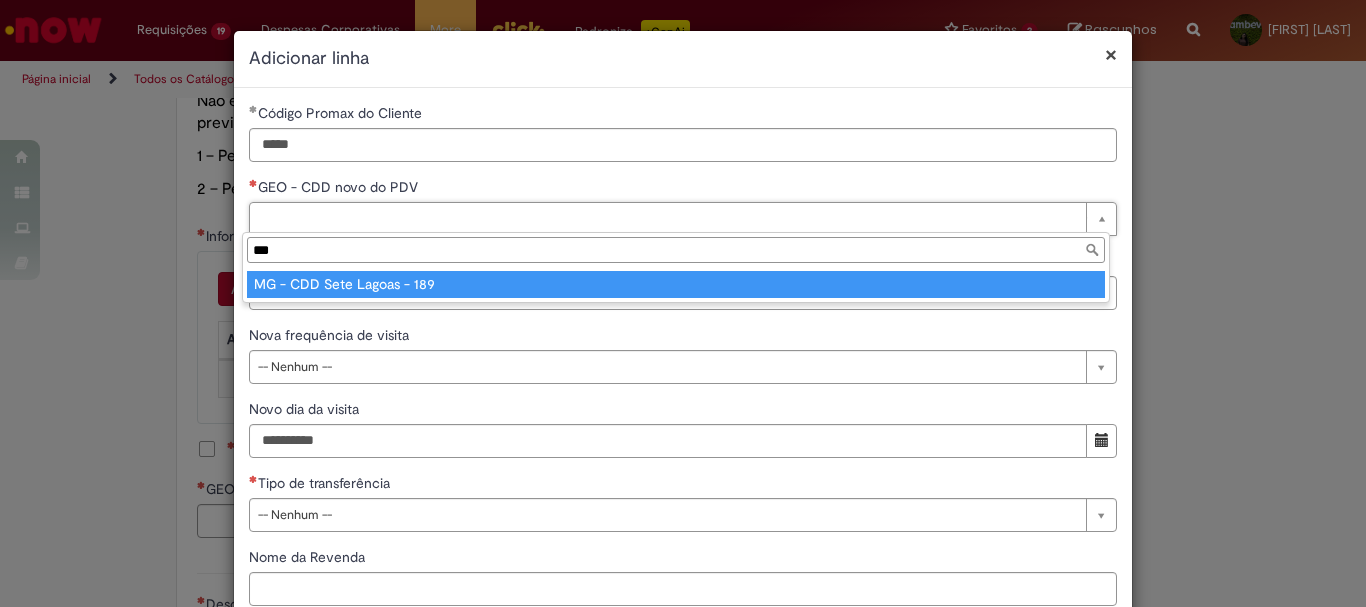 click on "***" at bounding box center [676, 250] 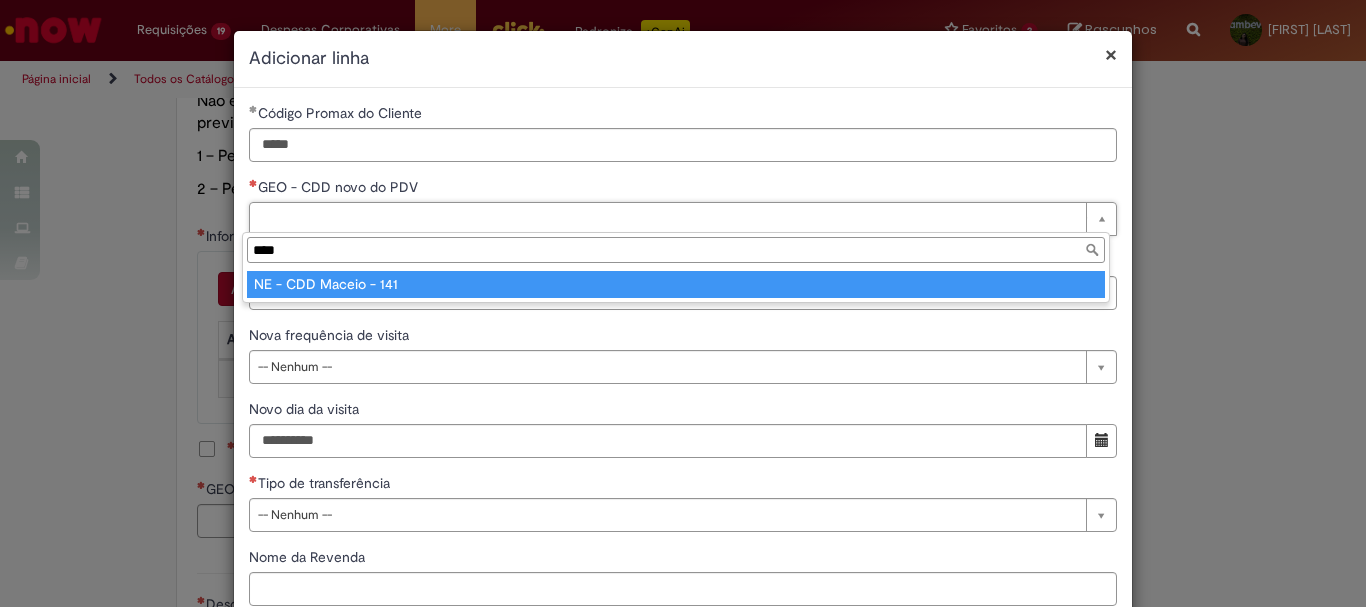 type on "****" 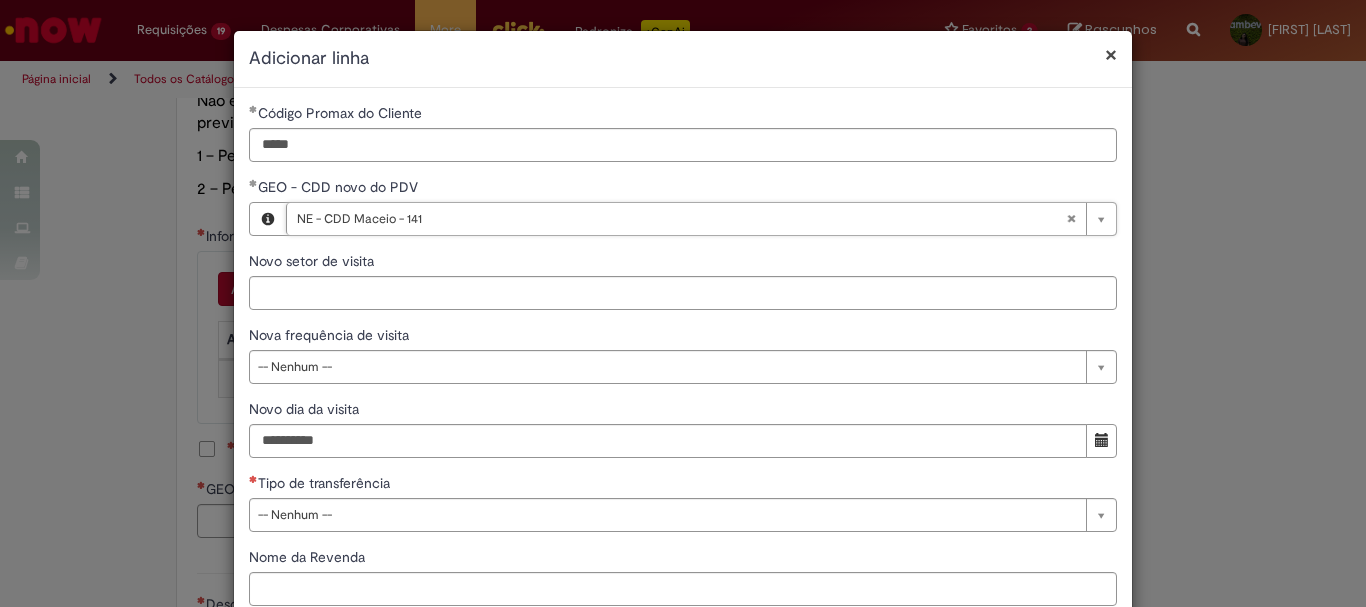 scroll, scrollTop: 125, scrollLeft: 0, axis: vertical 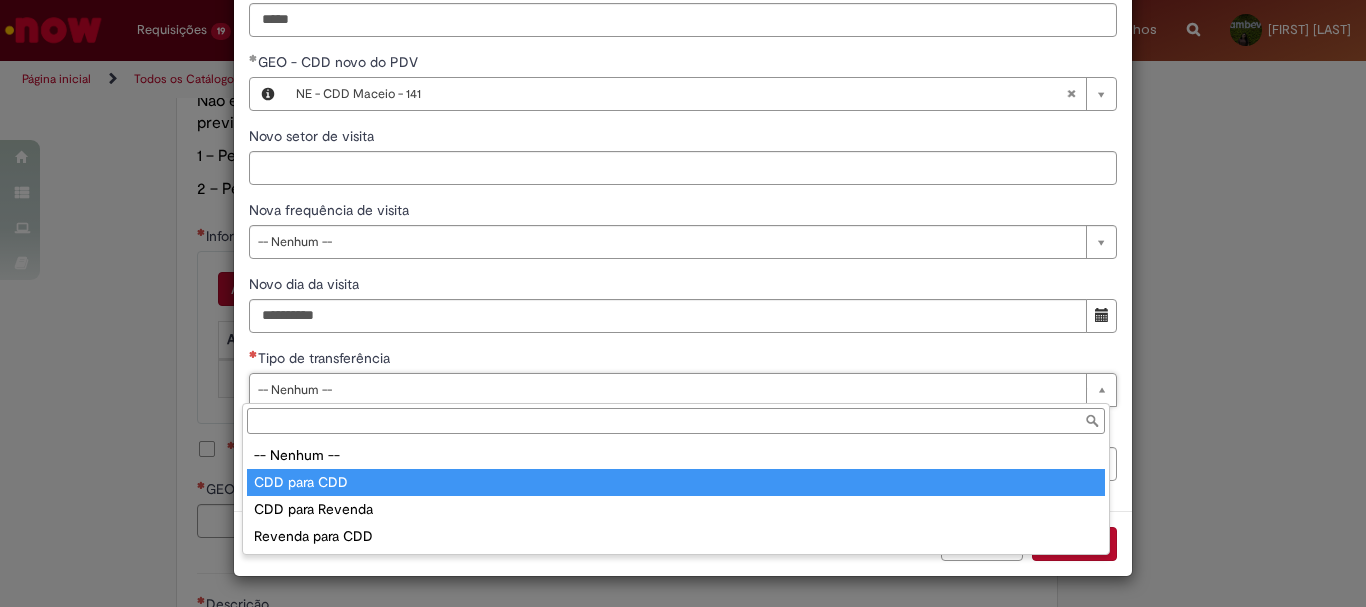type on "**********" 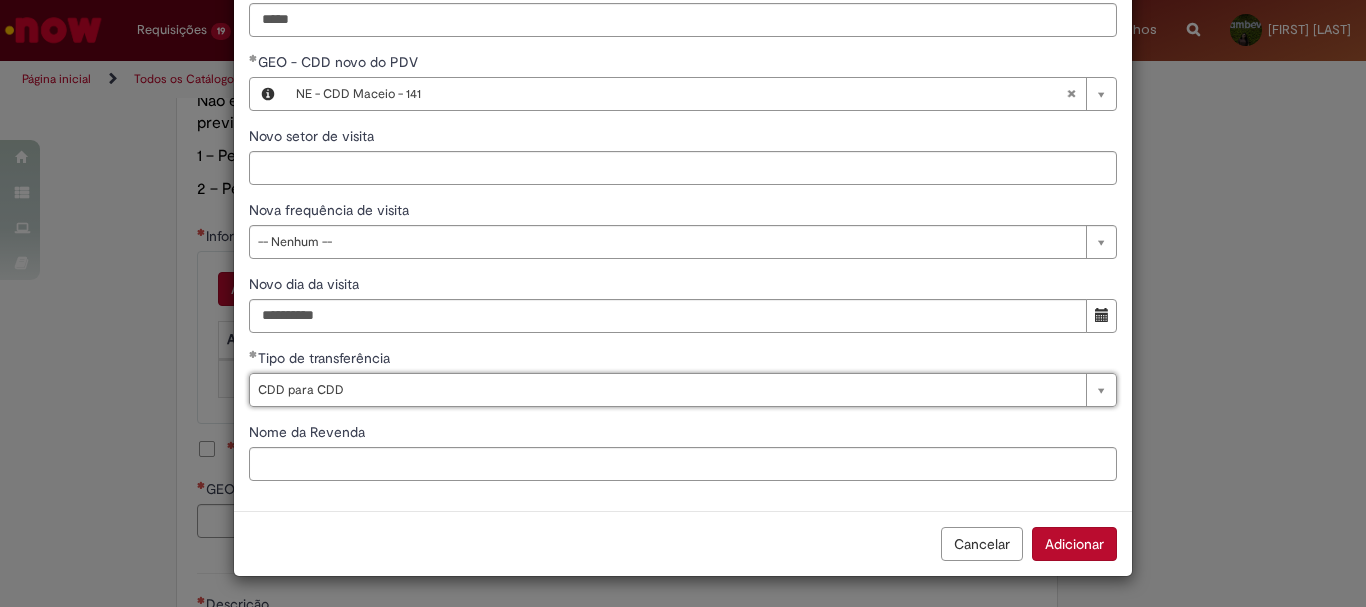 click on "Adicionar" at bounding box center (1074, 544) 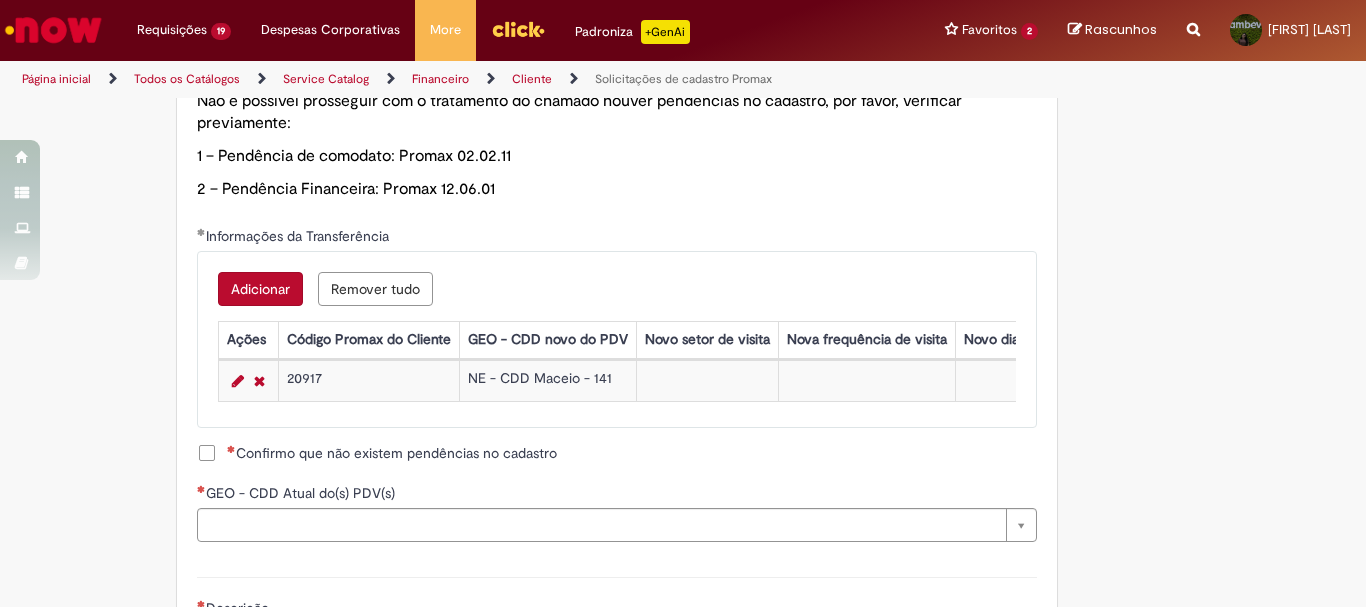 scroll, scrollTop: 1300, scrollLeft: 0, axis: vertical 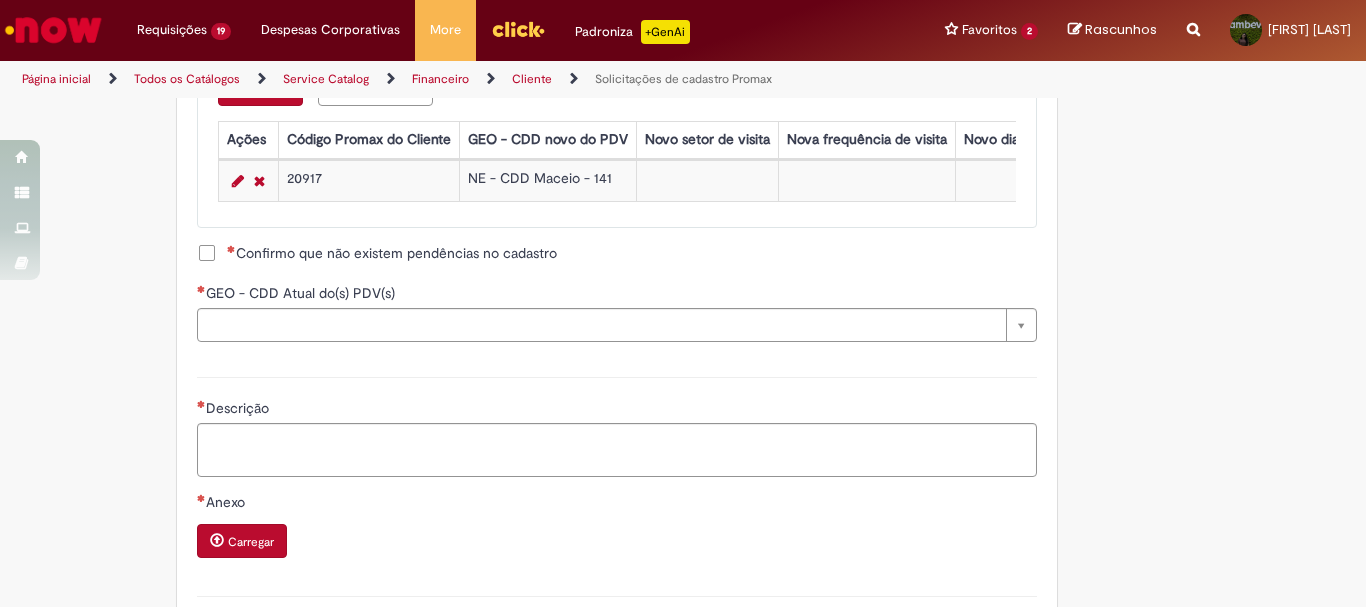 click on "Confirmo que não existem pendências no cadastro" at bounding box center [392, 253] 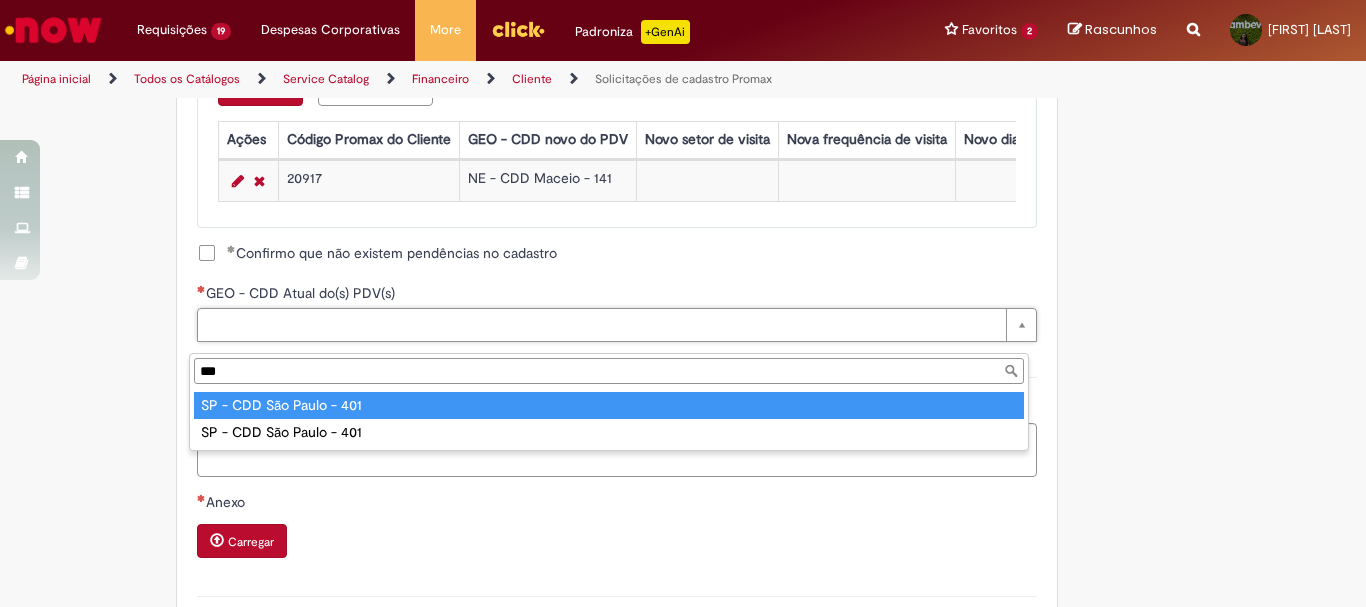 type on "***" 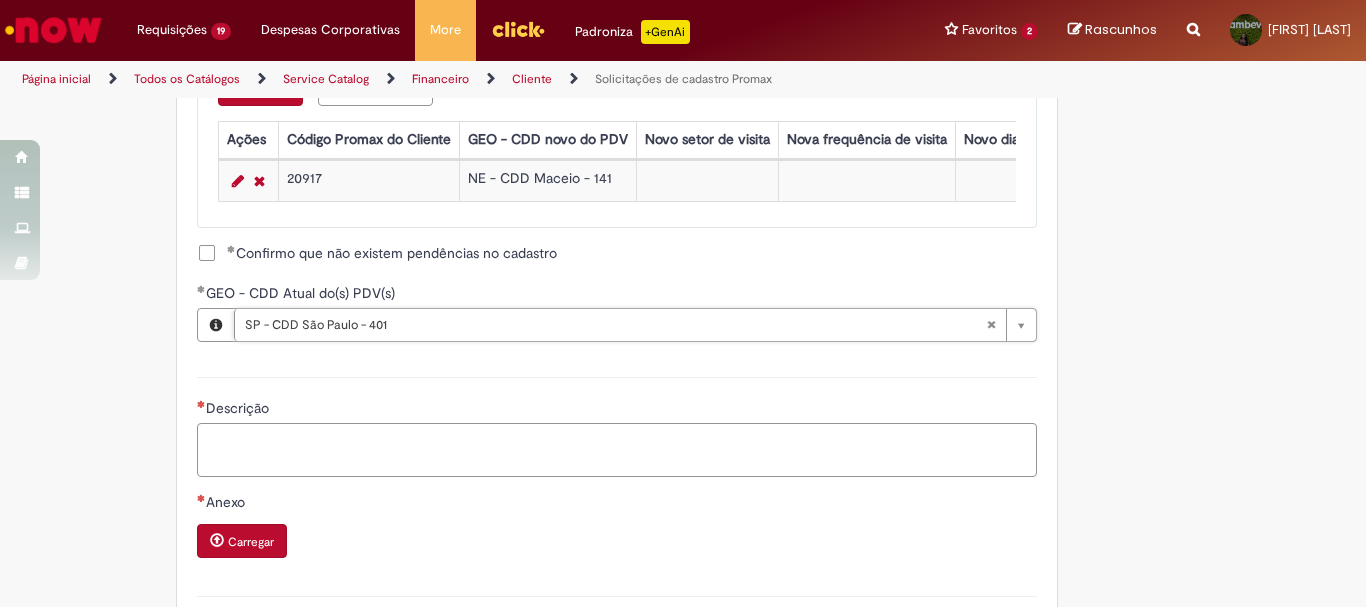 click on "Descrição" at bounding box center [617, 450] 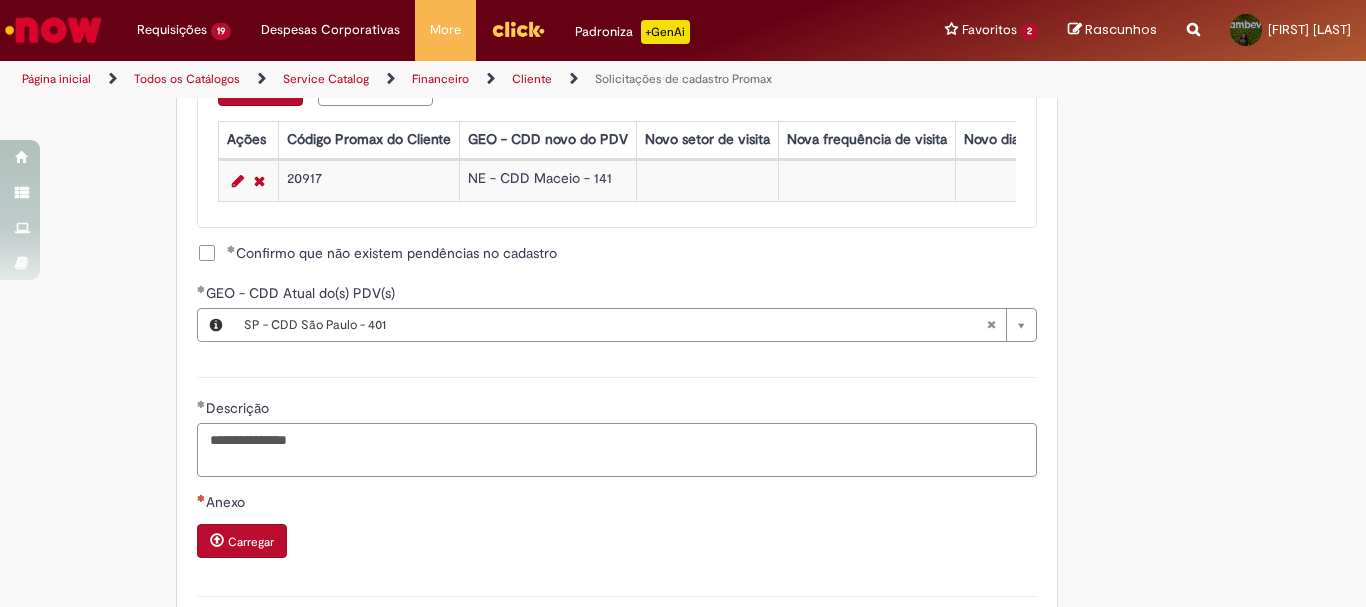 scroll, scrollTop: 1200, scrollLeft: 0, axis: vertical 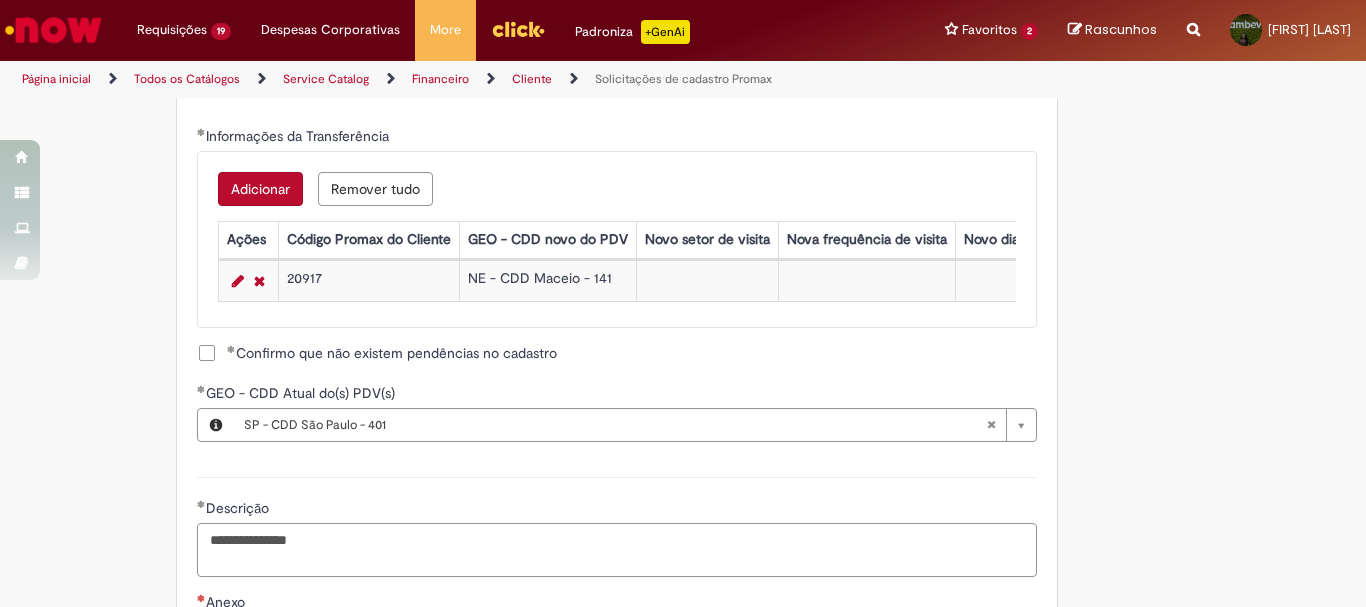 click on "**********" at bounding box center [617, 550] 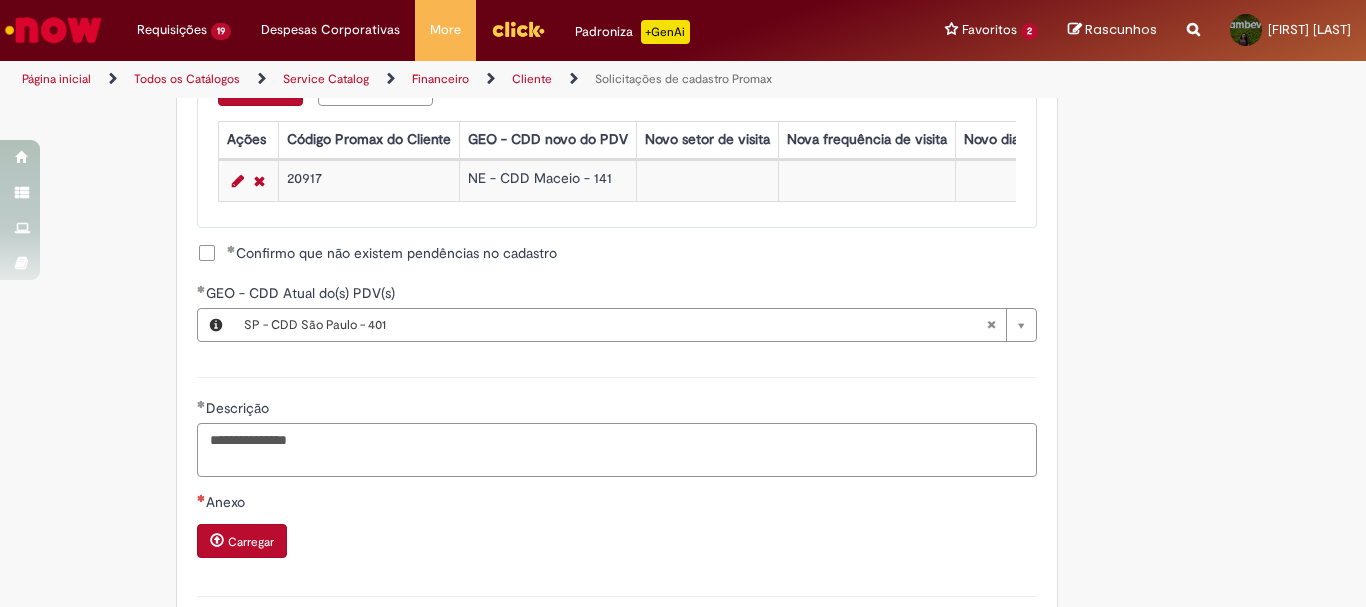 scroll, scrollTop: 1500, scrollLeft: 0, axis: vertical 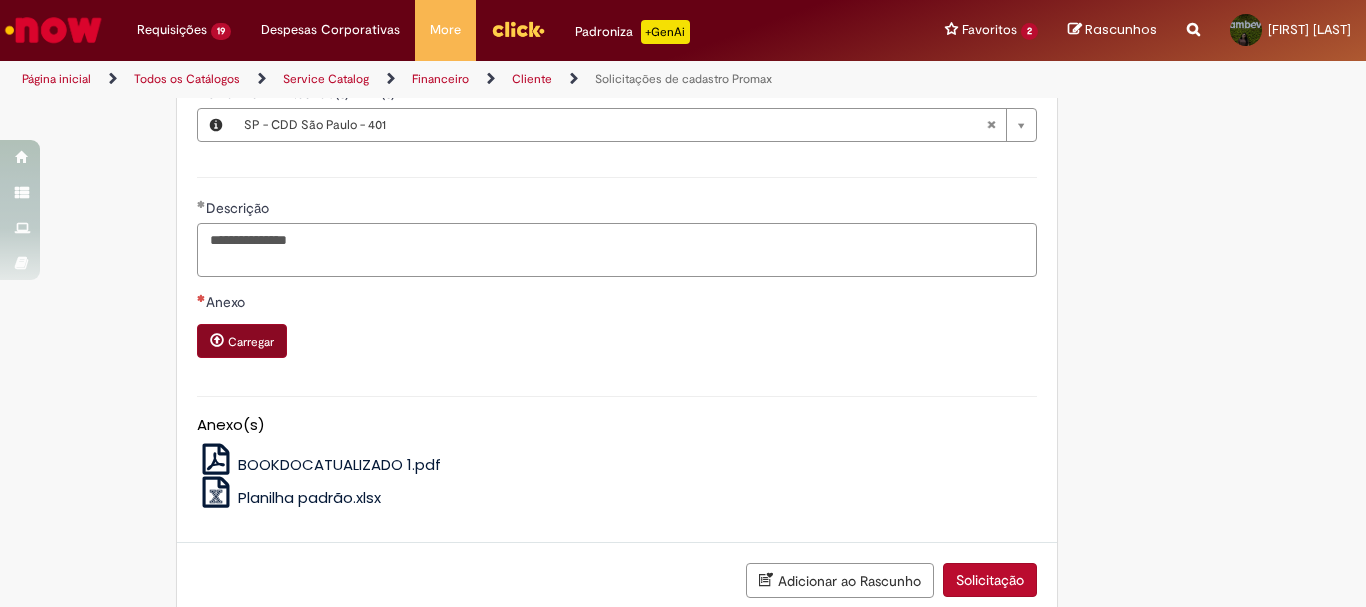 type on "**********" 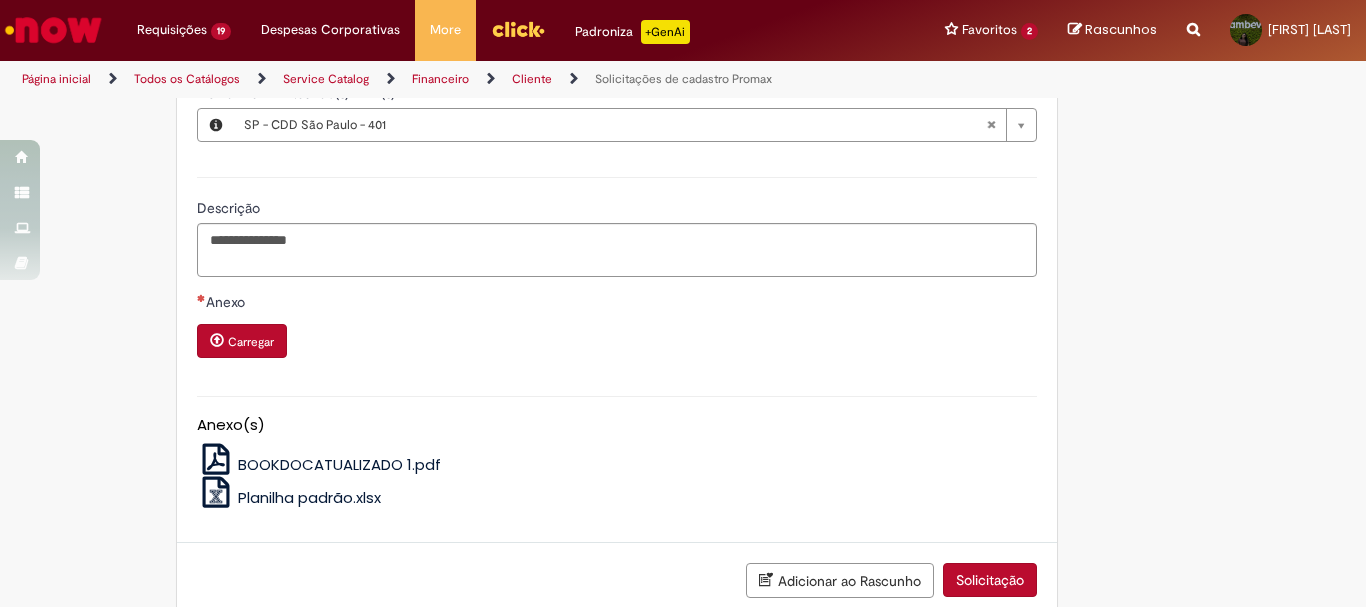 click on "Carregar" at bounding box center [242, 341] 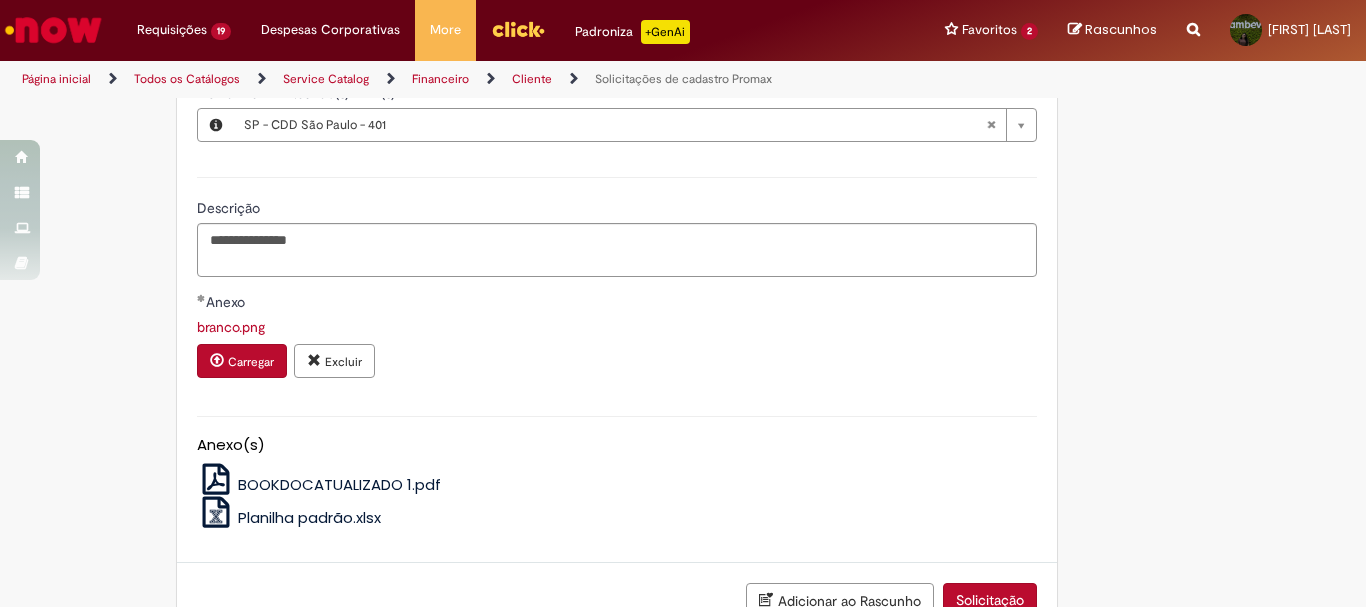 scroll, scrollTop: 1570, scrollLeft: 0, axis: vertical 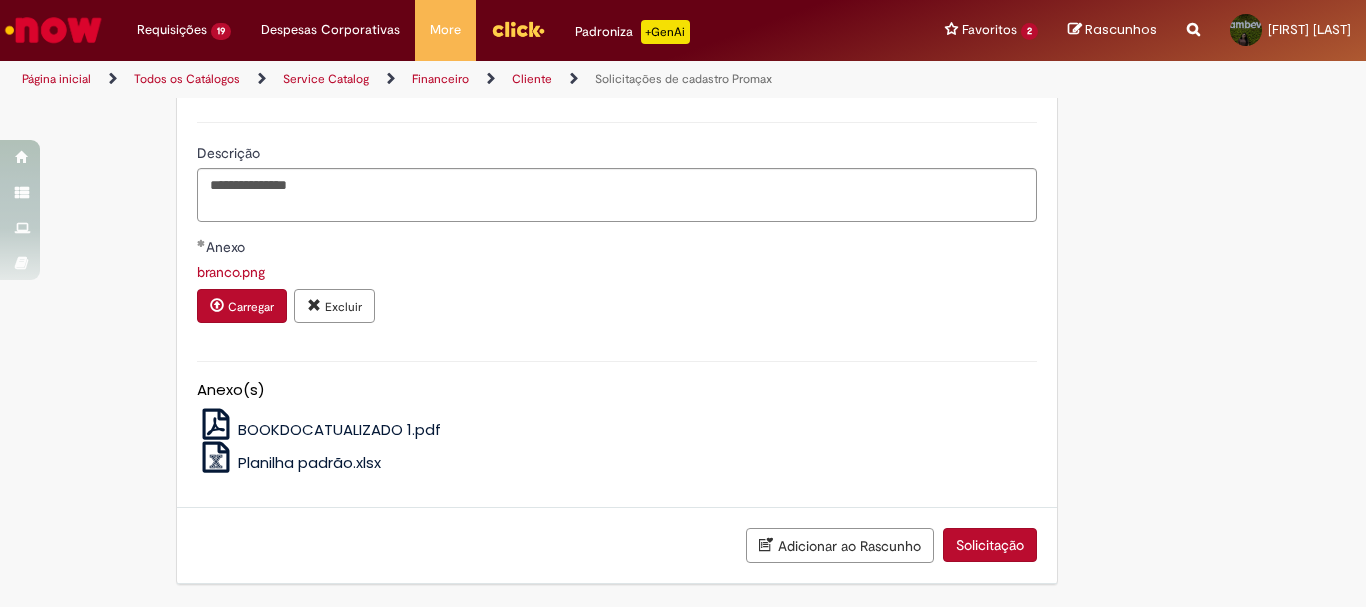 click on "Solicitação" at bounding box center [990, 545] 